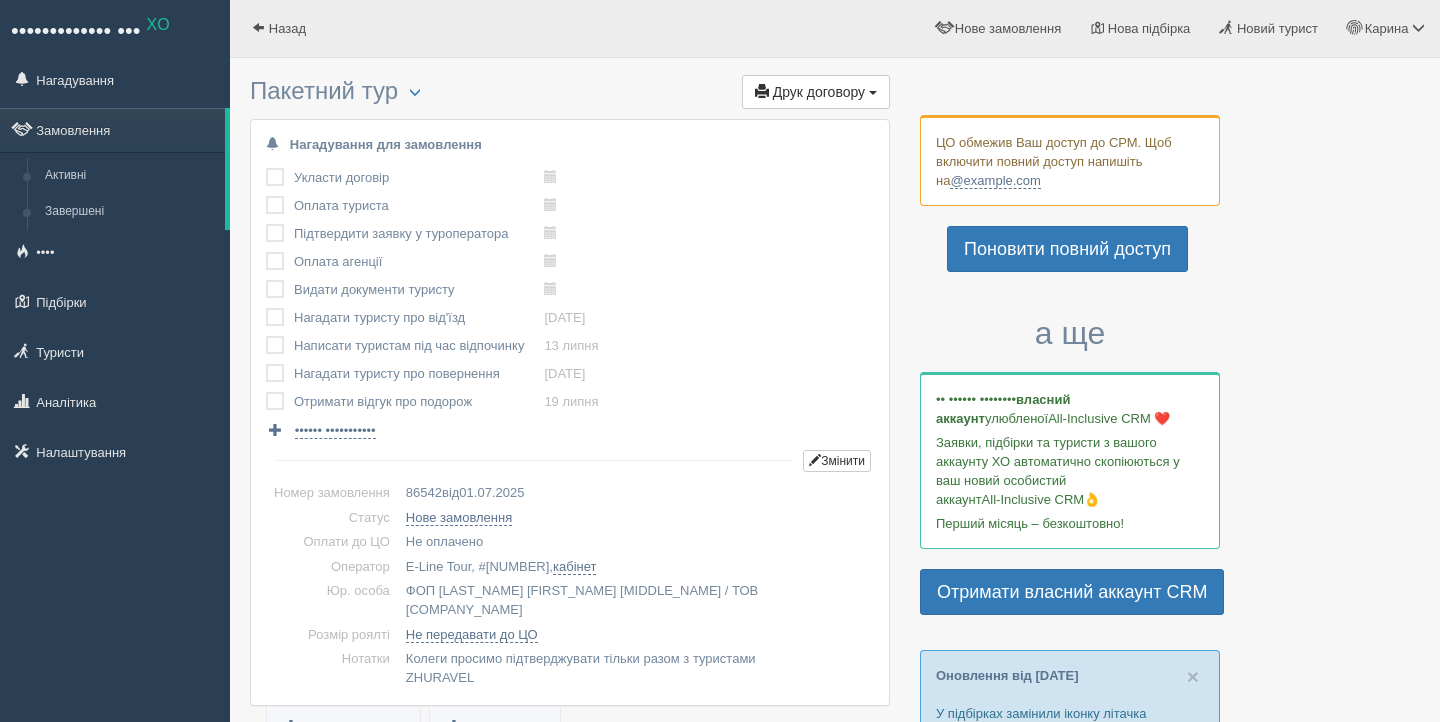 scroll, scrollTop: 0, scrollLeft: 0, axis: both 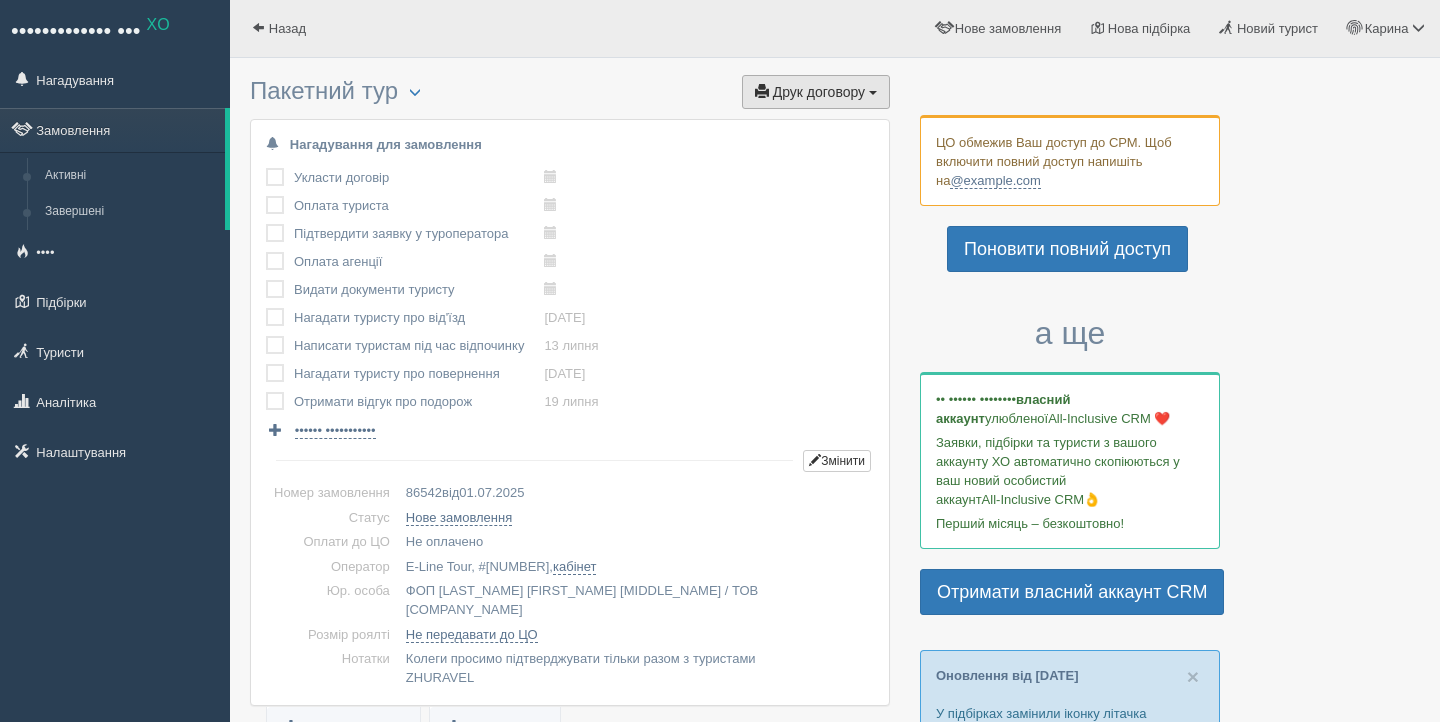 click on "Друк договору" at bounding box center [819, 92] 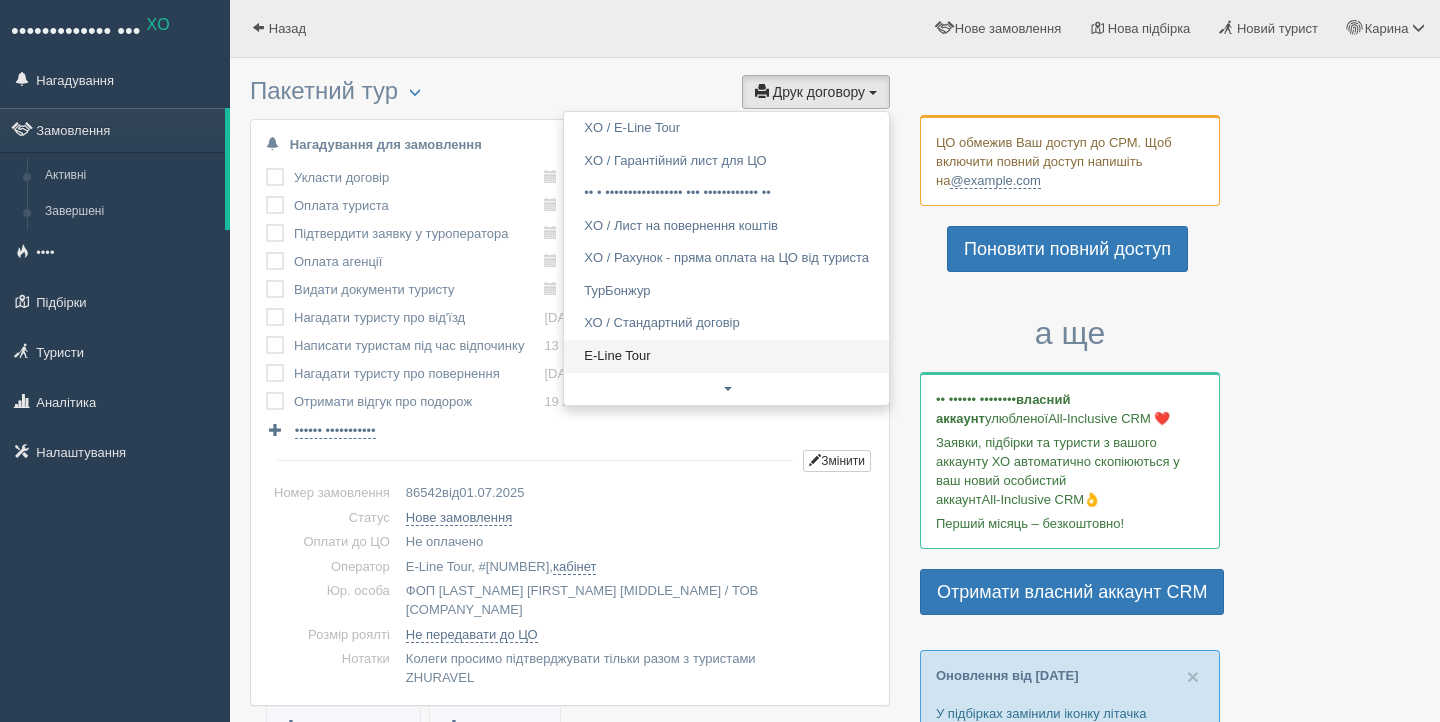 click on "E-Line Tour" at bounding box center [726, 356] 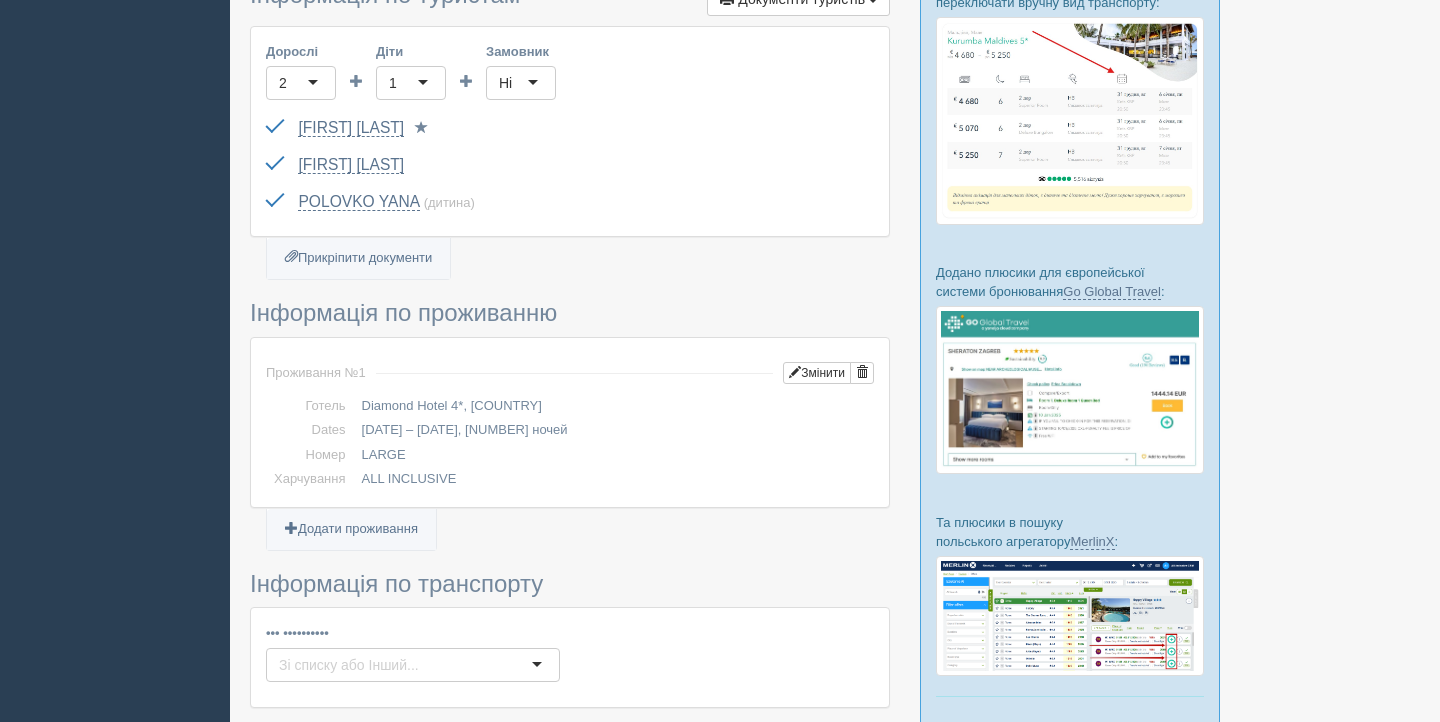scroll, scrollTop: 786, scrollLeft: 0, axis: vertical 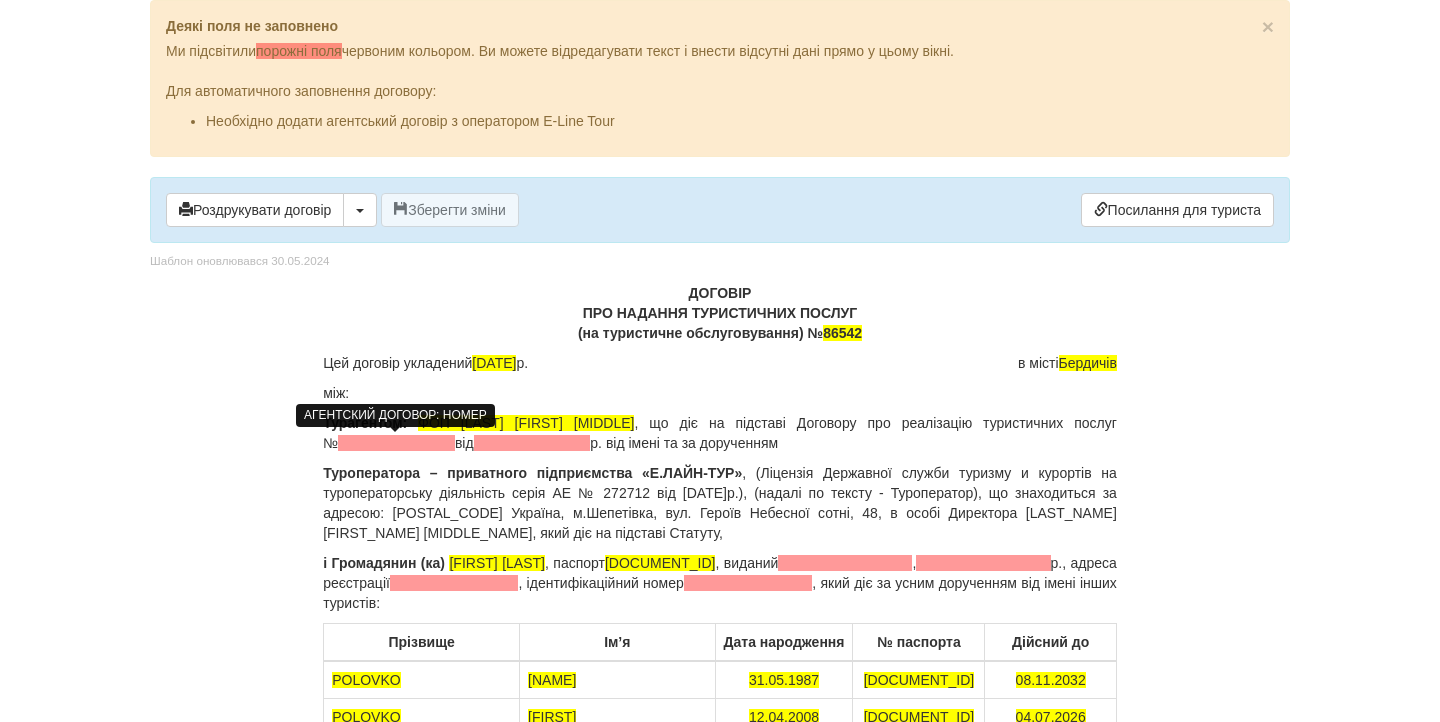 click at bounding box center [396, 443] 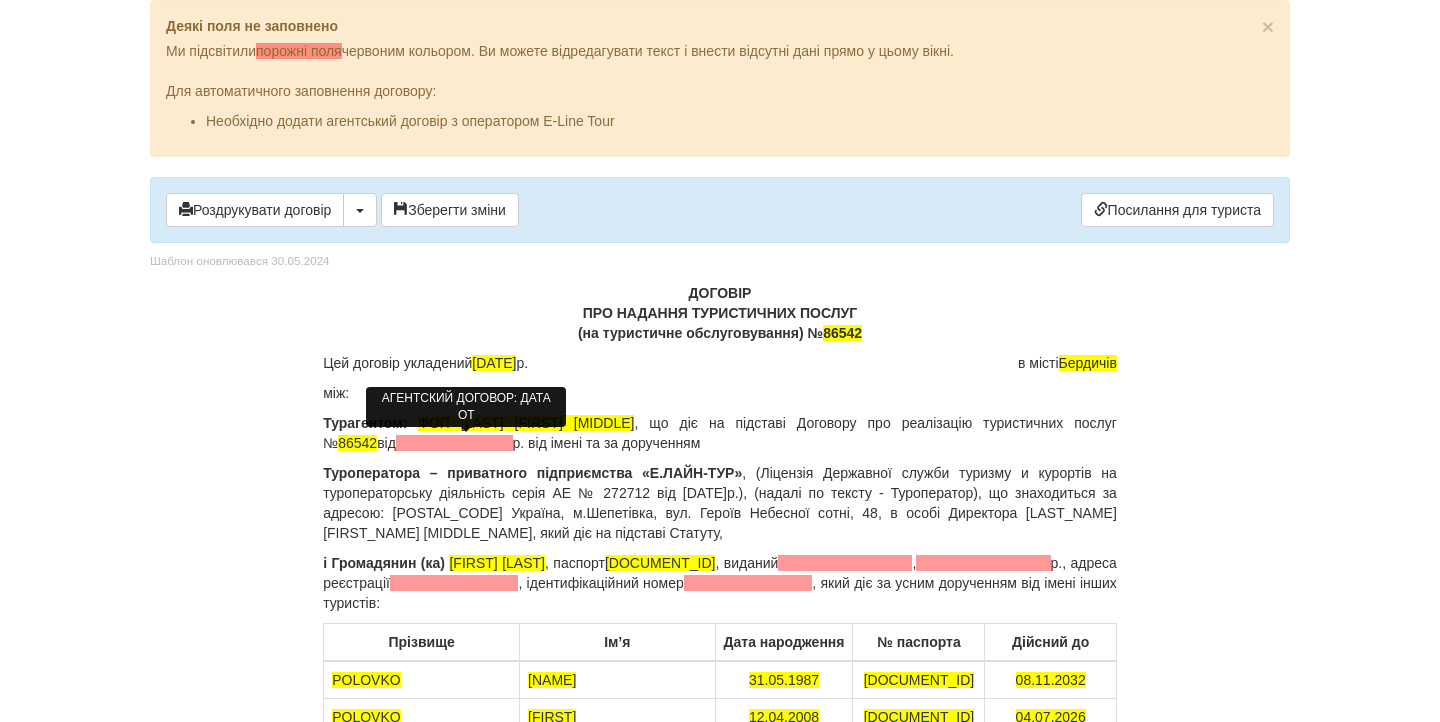 click at bounding box center [454, 443] 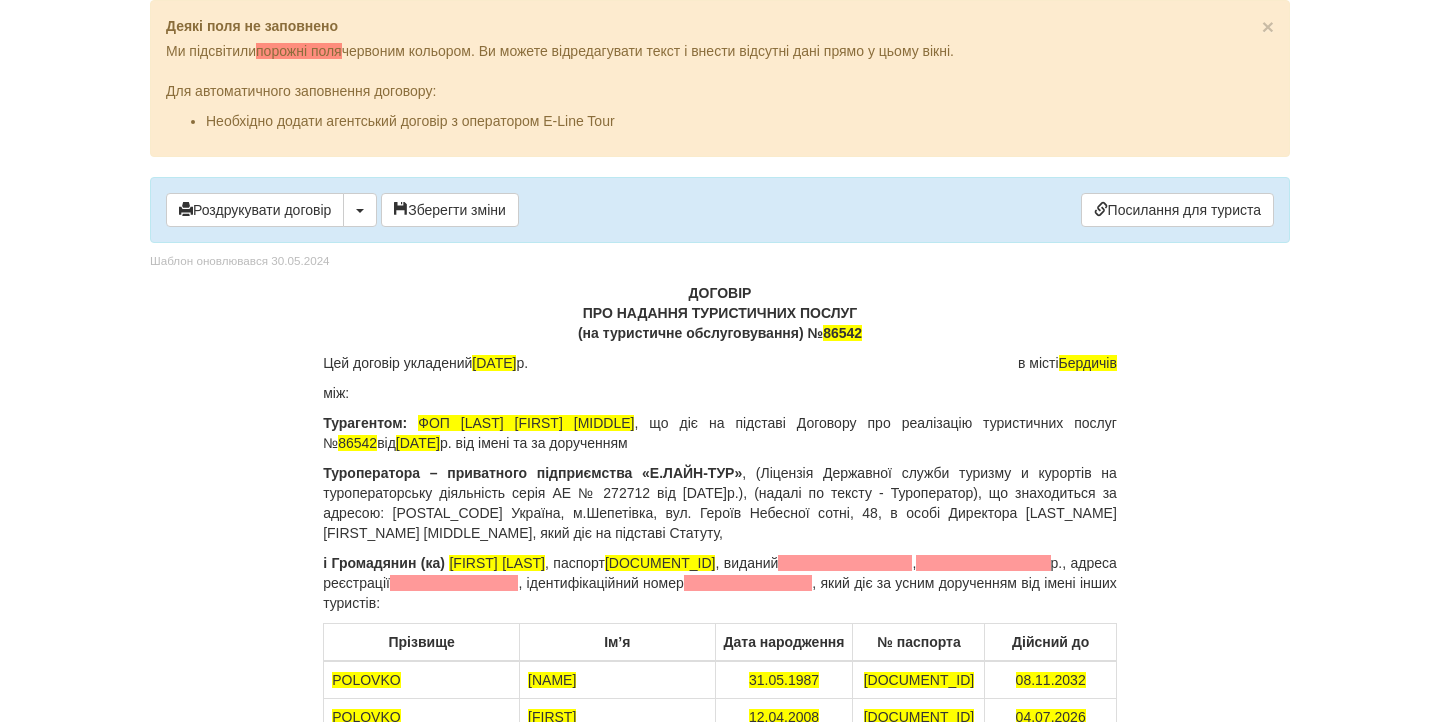 drag, startPoint x: 708, startPoint y: 565, endPoint x: 800, endPoint y: 587, distance: 94.59387 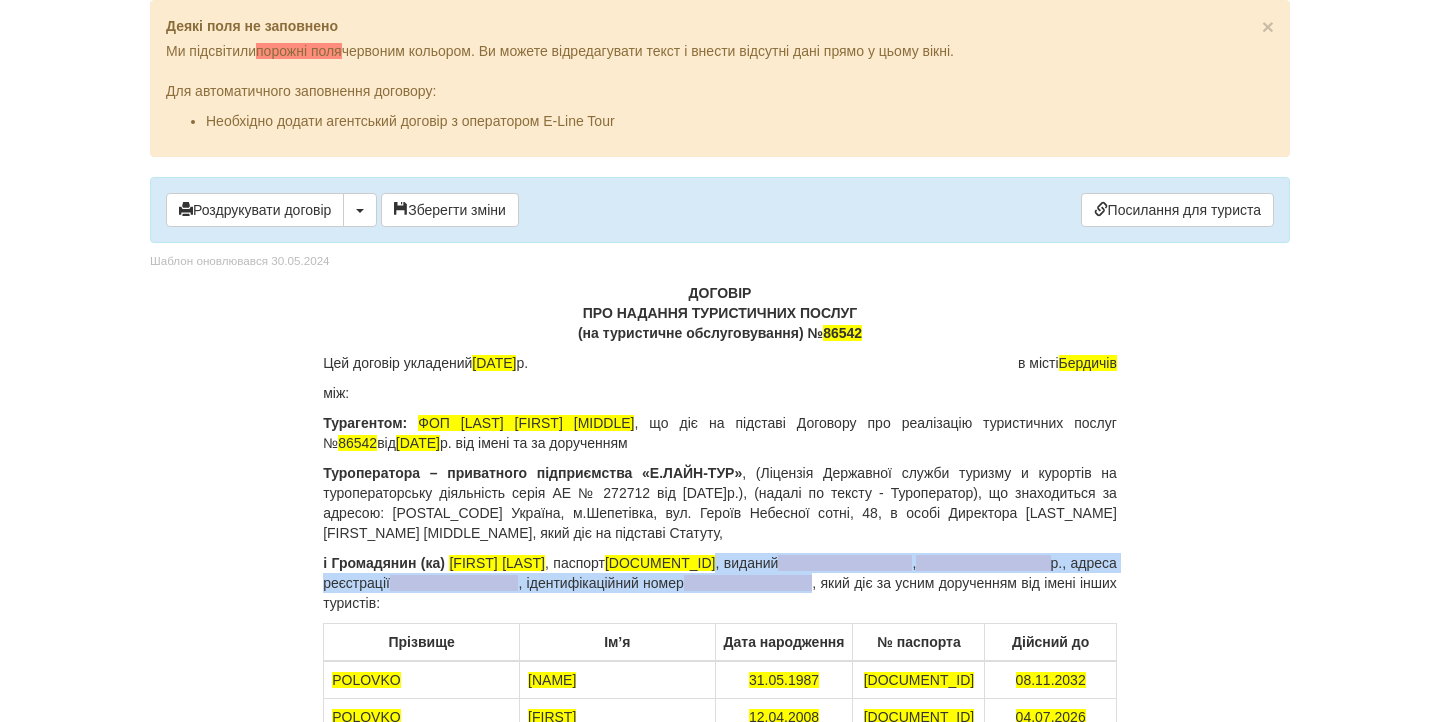 drag, startPoint x: 800, startPoint y: 587, endPoint x: 708, endPoint y: 562, distance: 95.33625 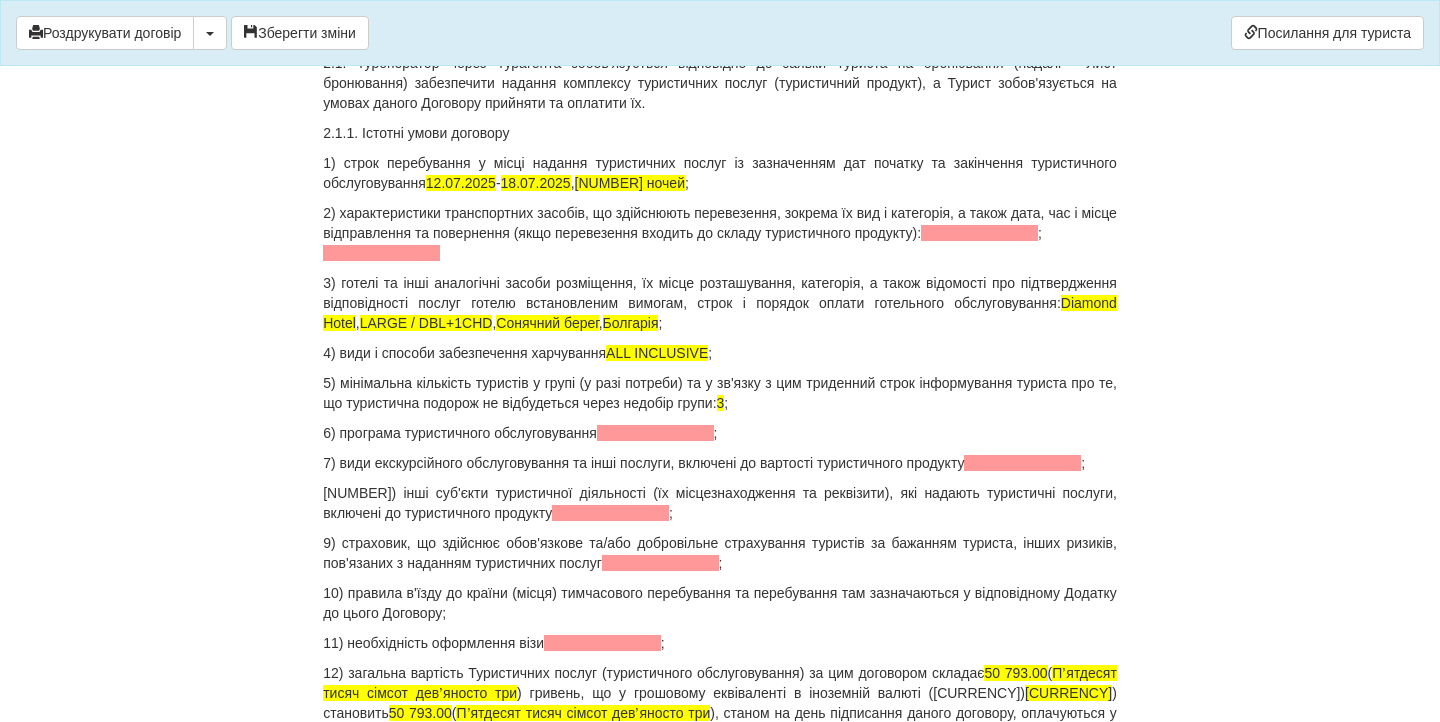 scroll, scrollTop: 2116, scrollLeft: 0, axis: vertical 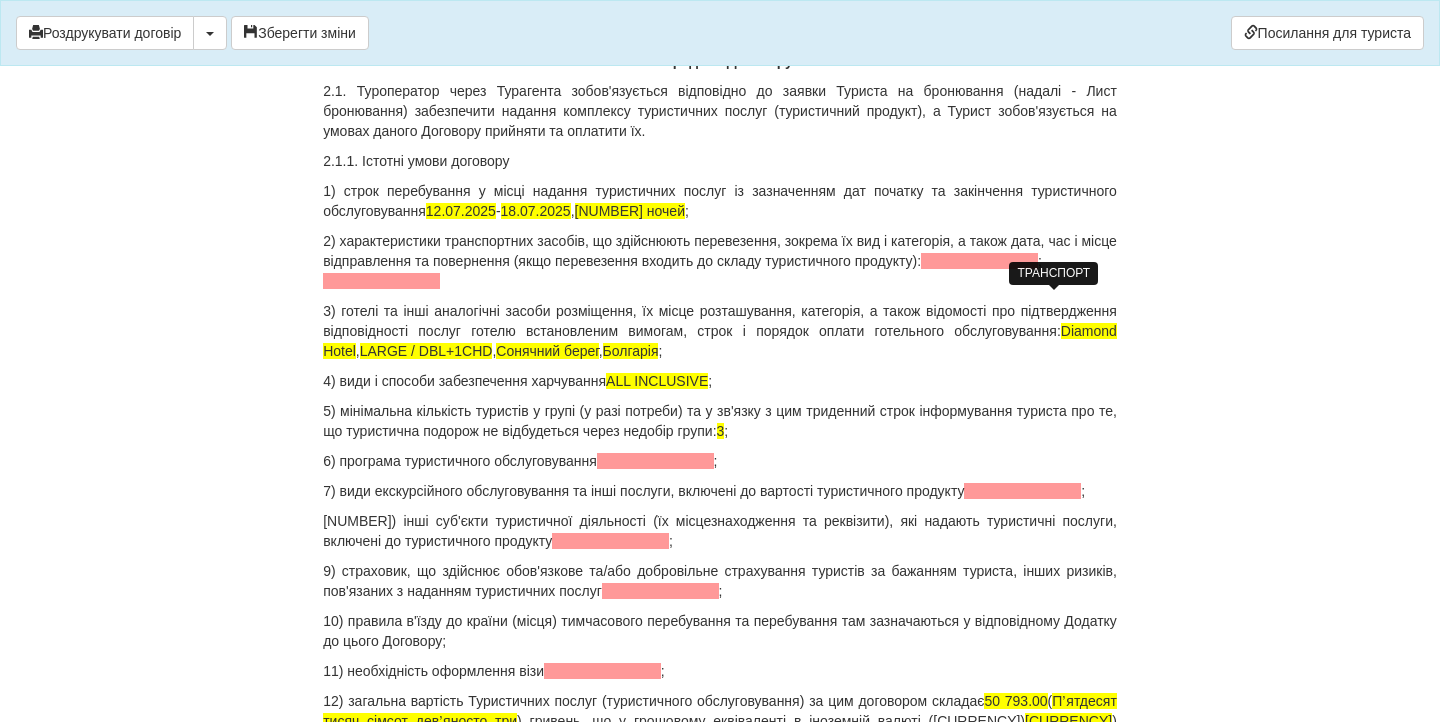 click at bounding box center [979, 261] 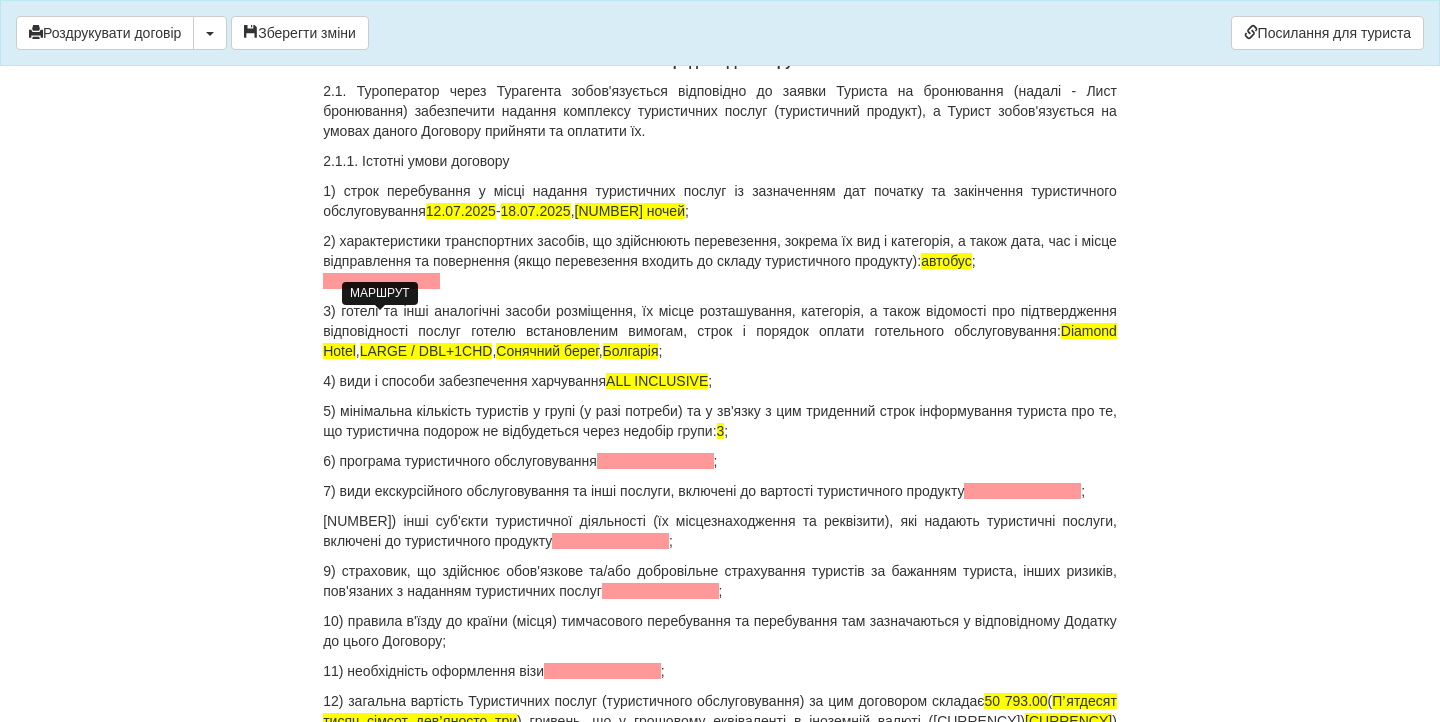 click at bounding box center (381, 281) 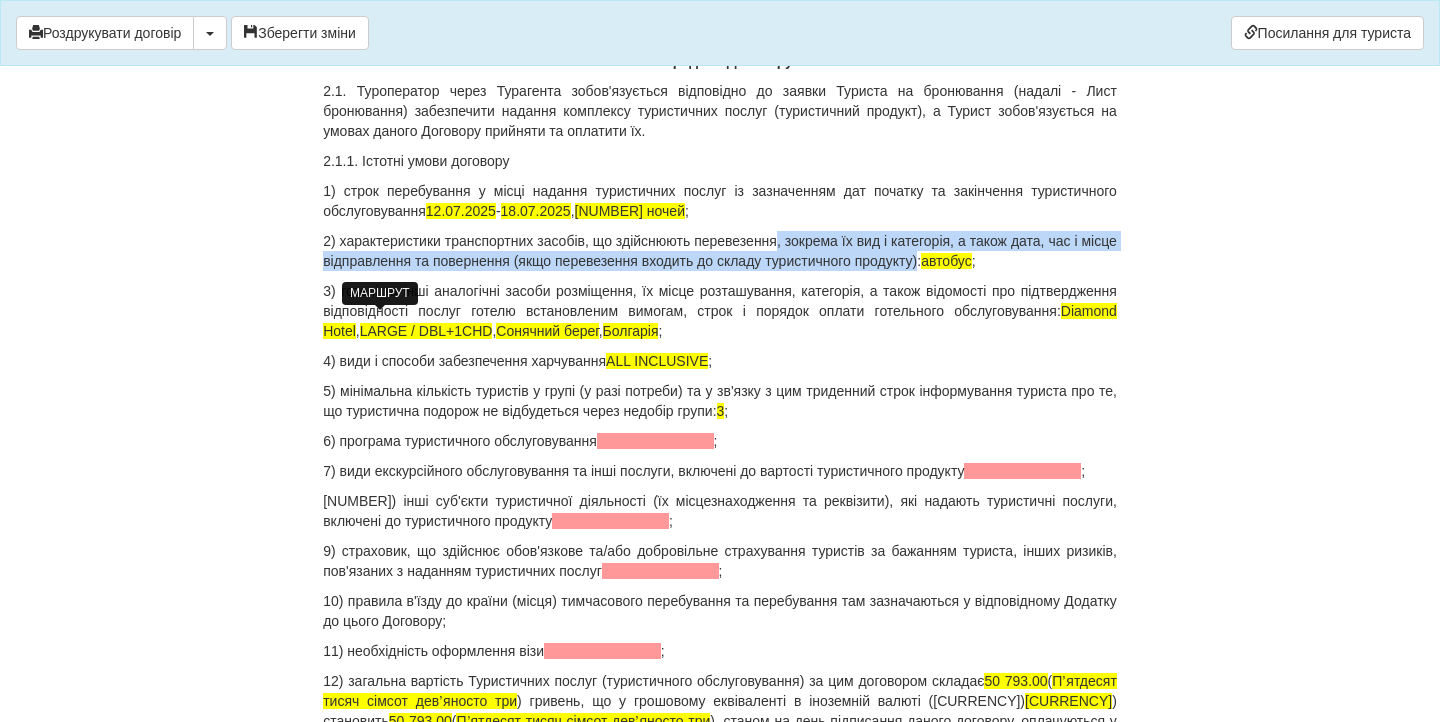 drag, startPoint x: 803, startPoint y: 285, endPoint x: 987, endPoint y: 306, distance: 185.19449 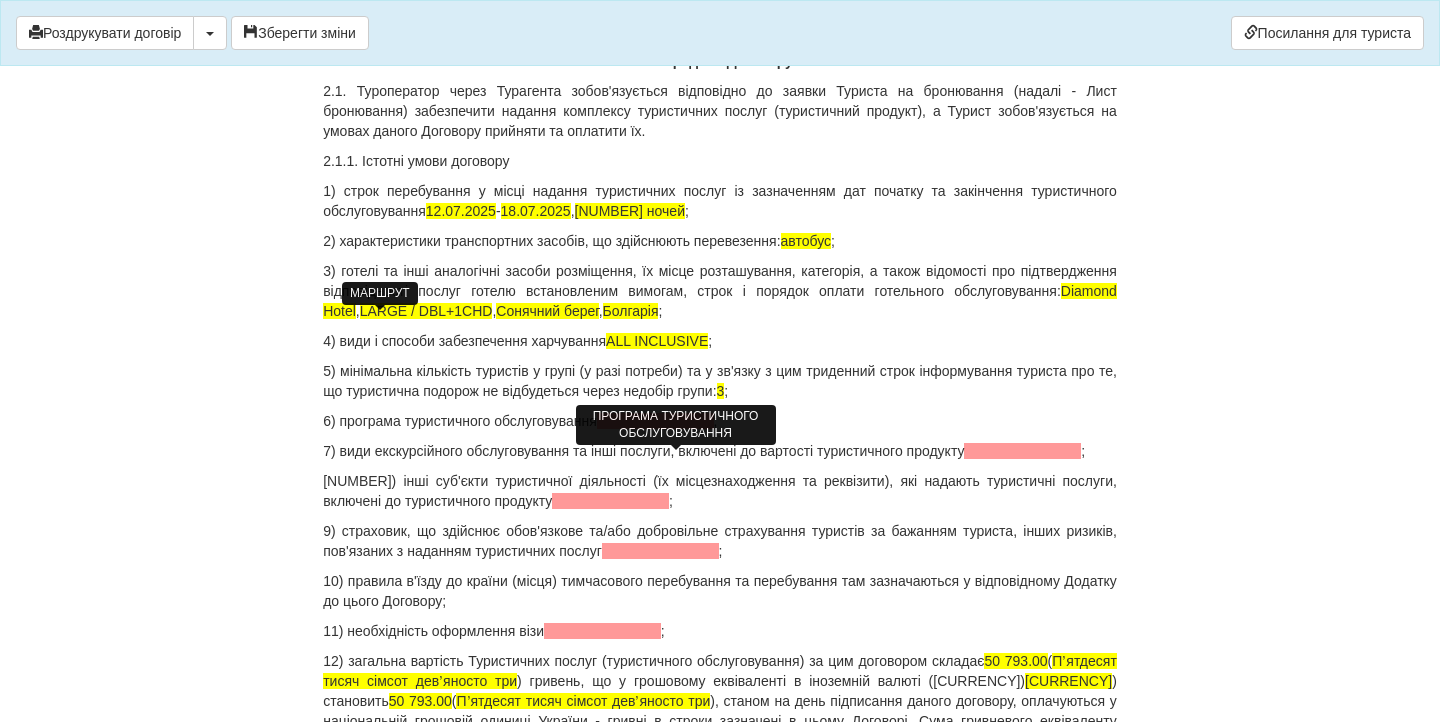 click at bounding box center (655, 421) 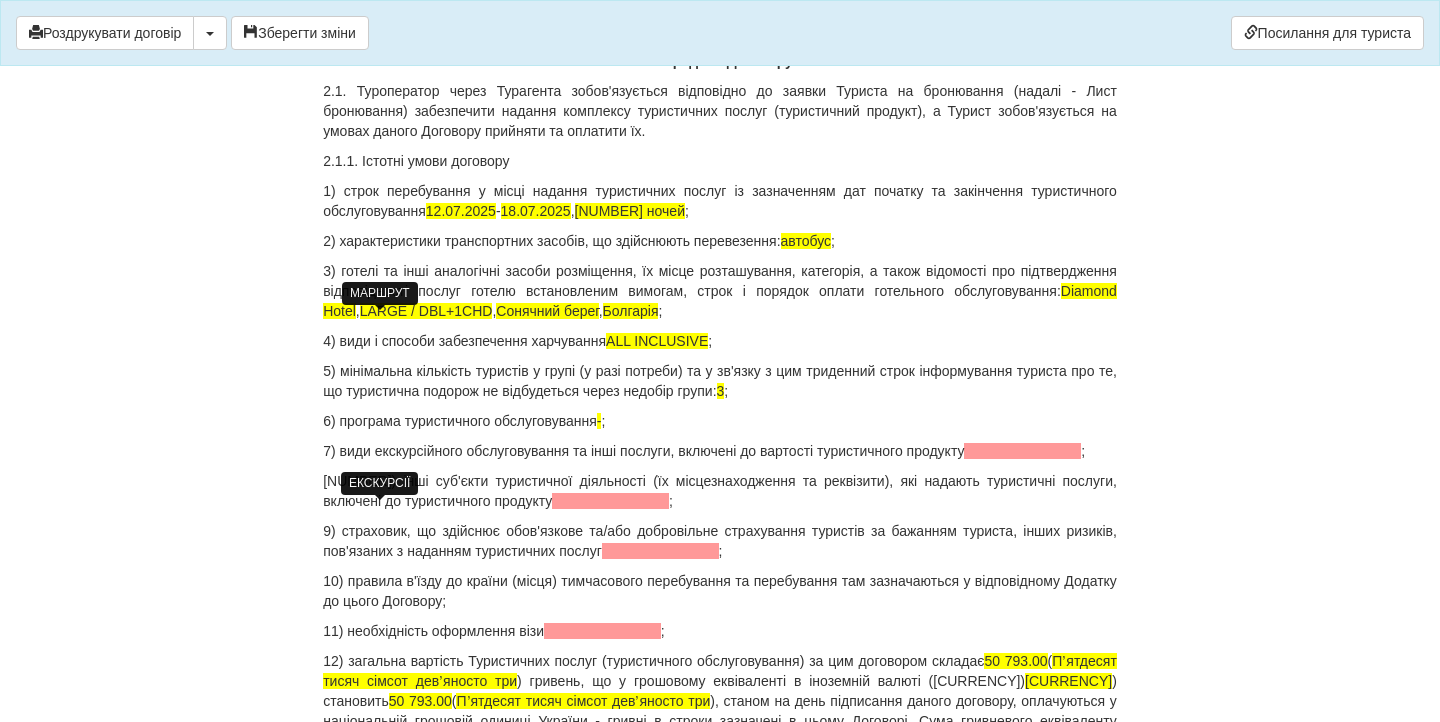 click at bounding box center (1022, 451) 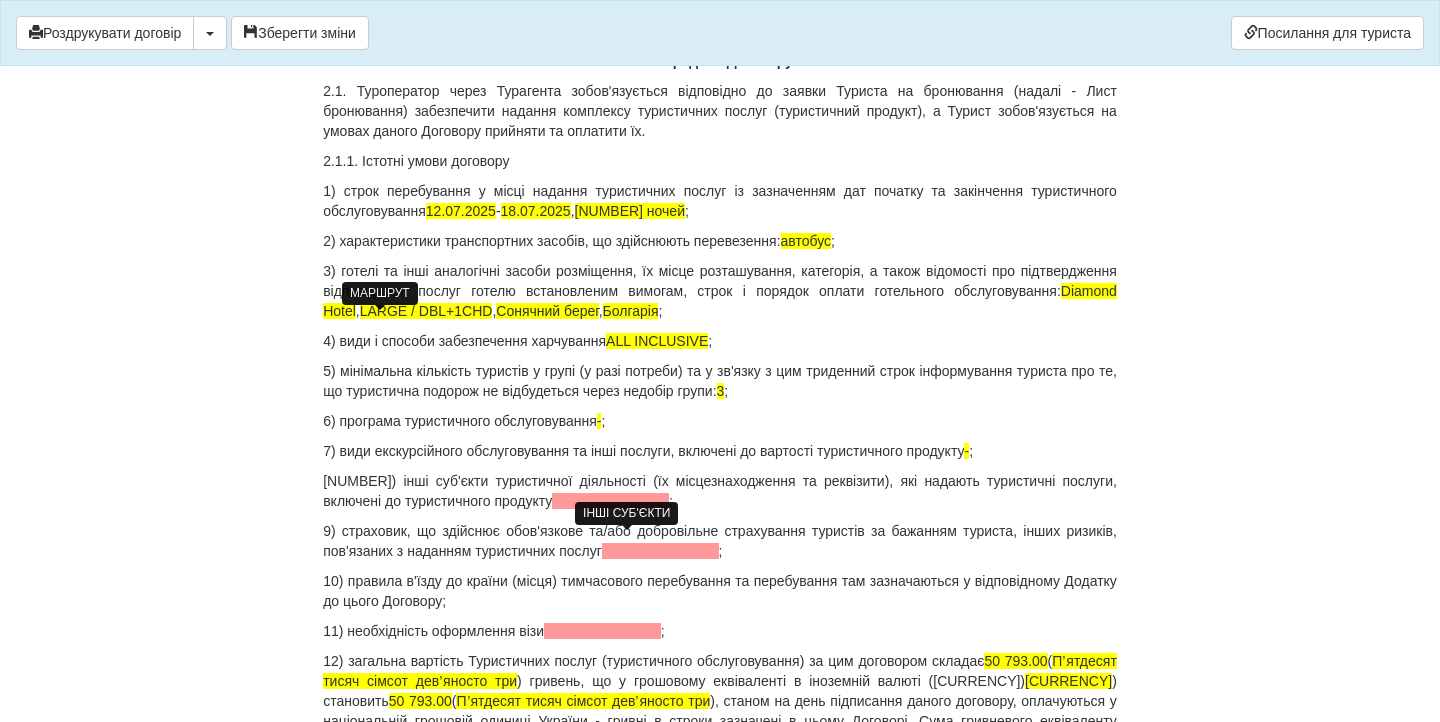click at bounding box center [610, 501] 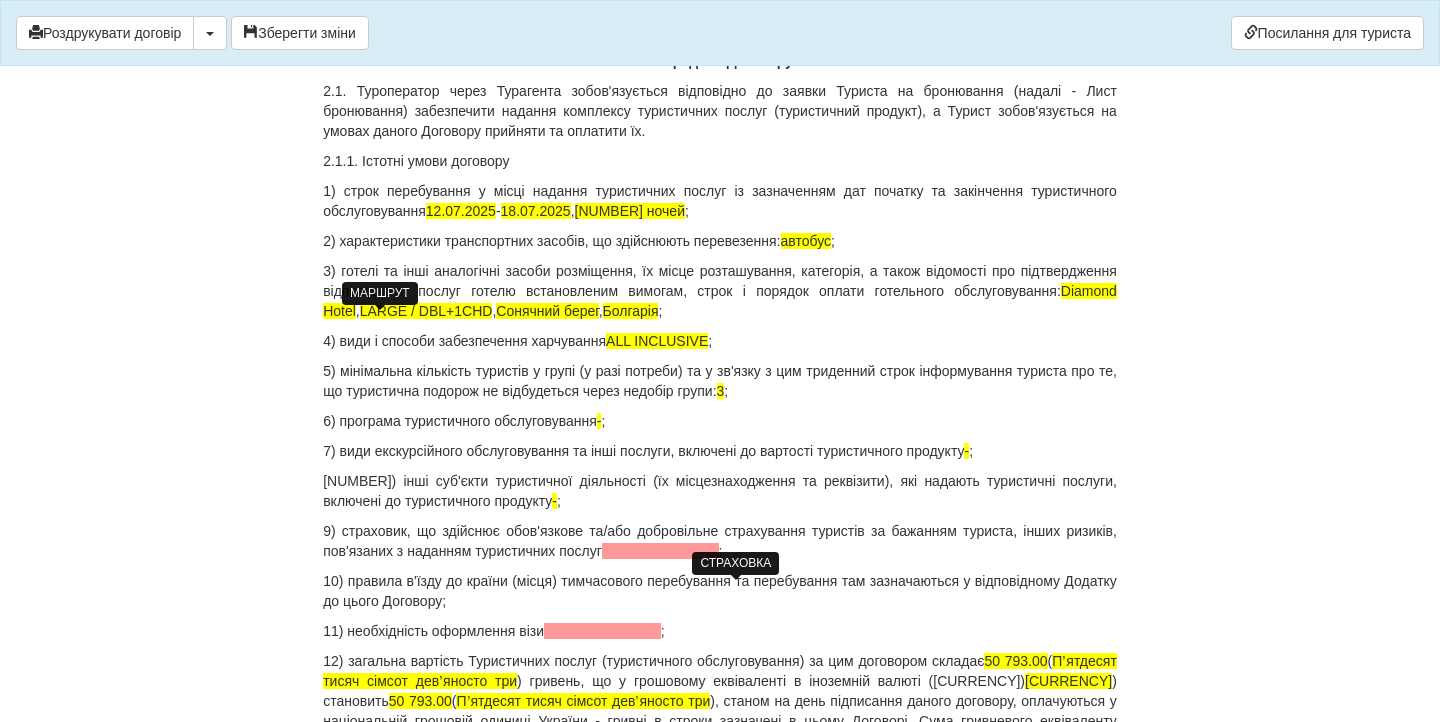 click at bounding box center [660, 551] 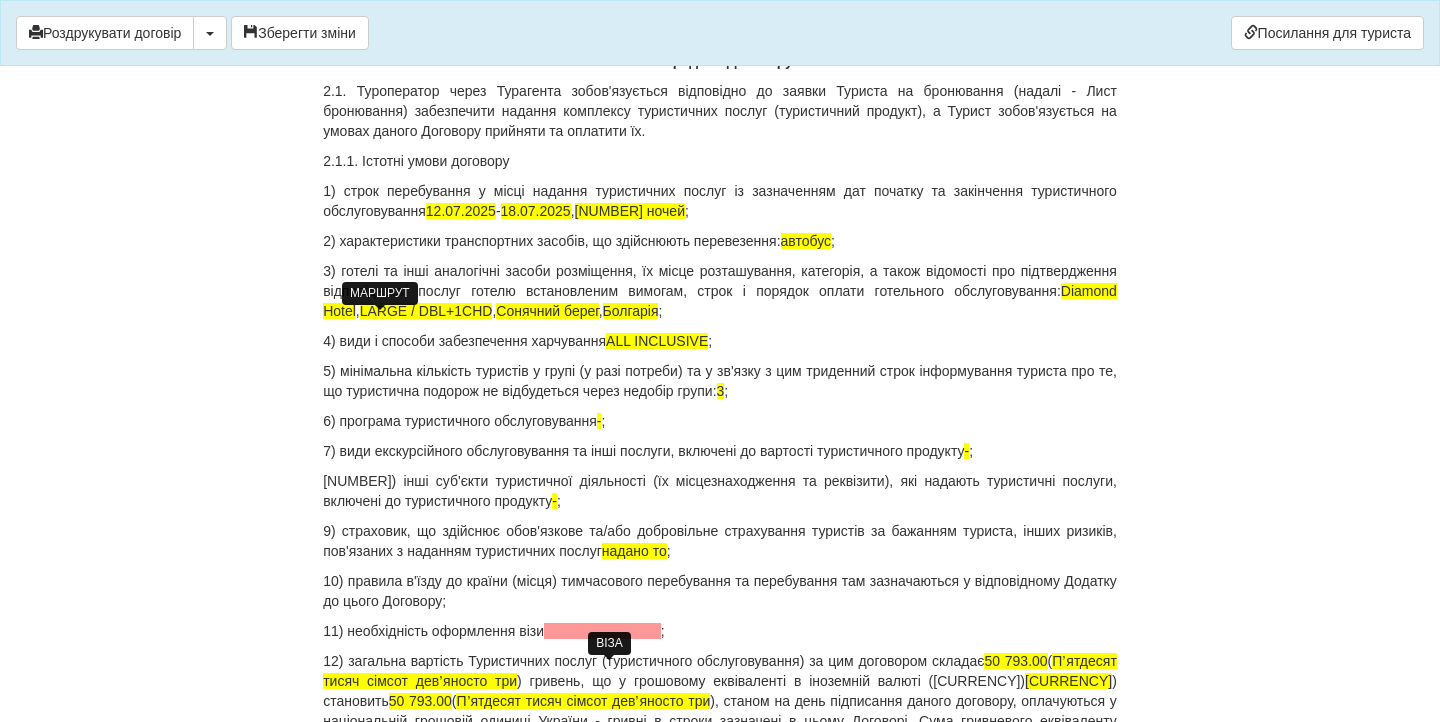 click on "11)	необхідність оформлення візи                                 ;" at bounding box center (720, 631) 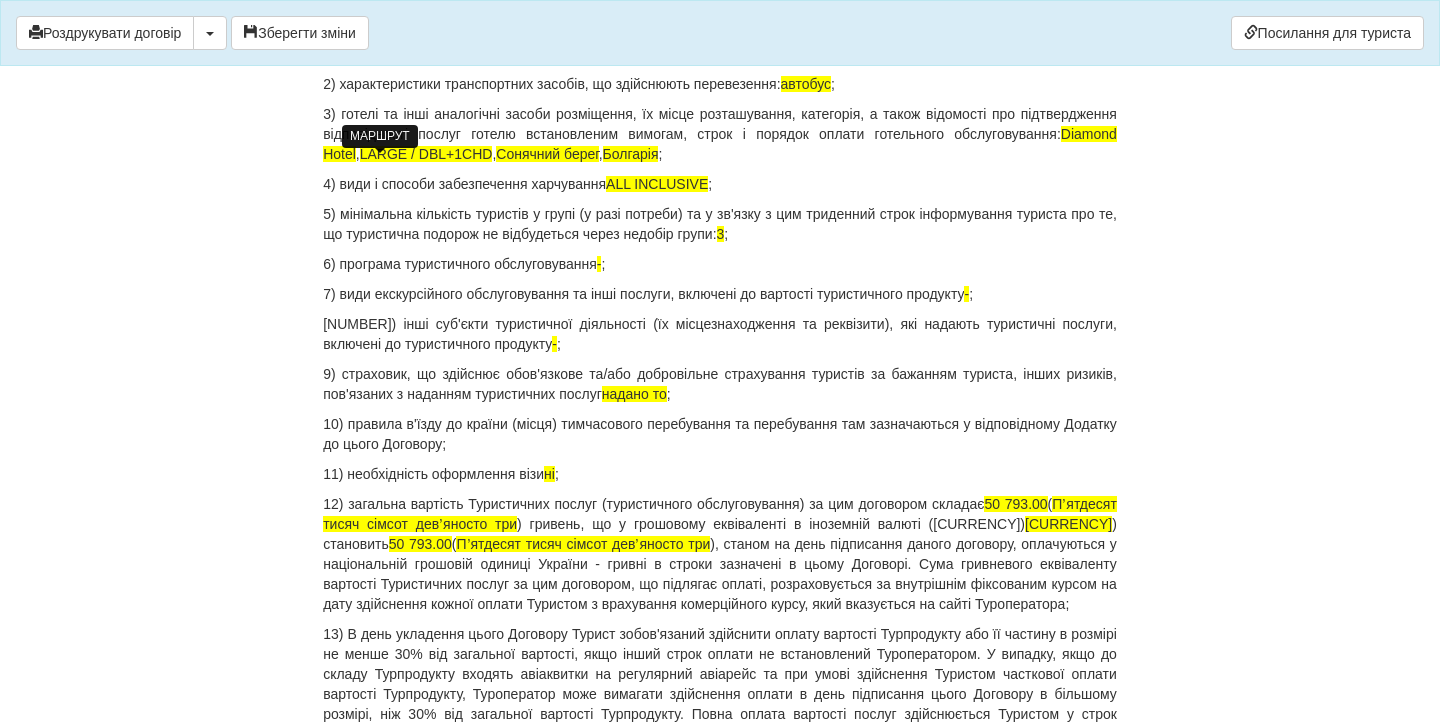 scroll, scrollTop: 2327, scrollLeft: 0, axis: vertical 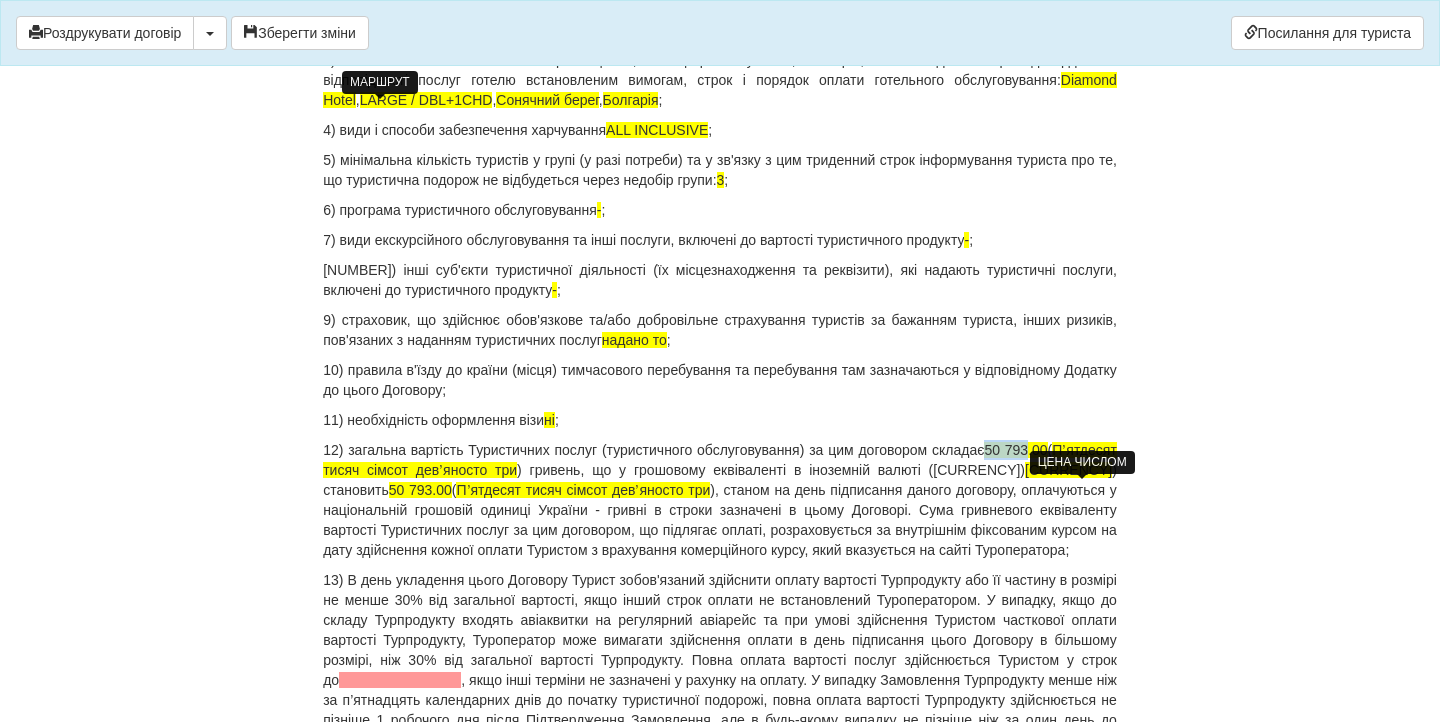 drag, startPoint x: 1046, startPoint y: 494, endPoint x: 1095, endPoint y: 494, distance: 49 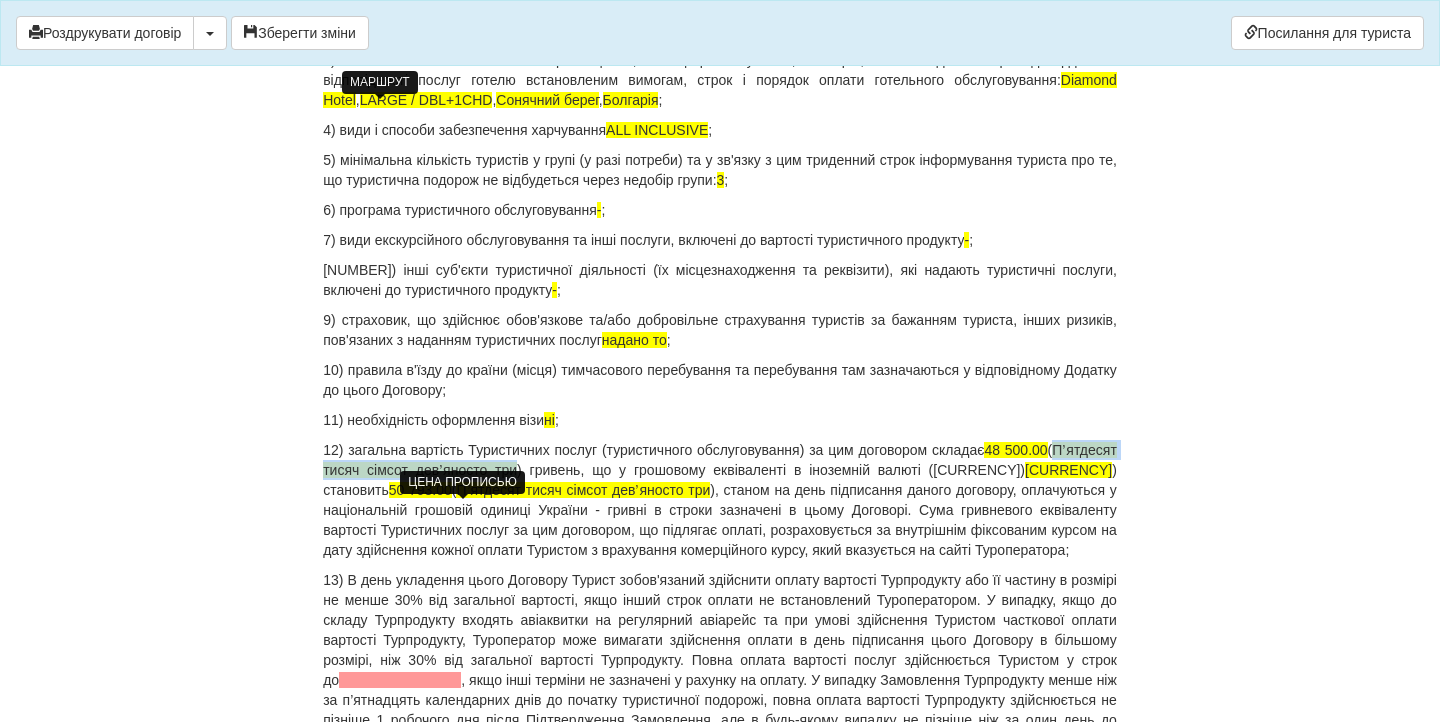 drag, startPoint x: 329, startPoint y: 511, endPoint x: 590, endPoint y: 512, distance: 261.00192 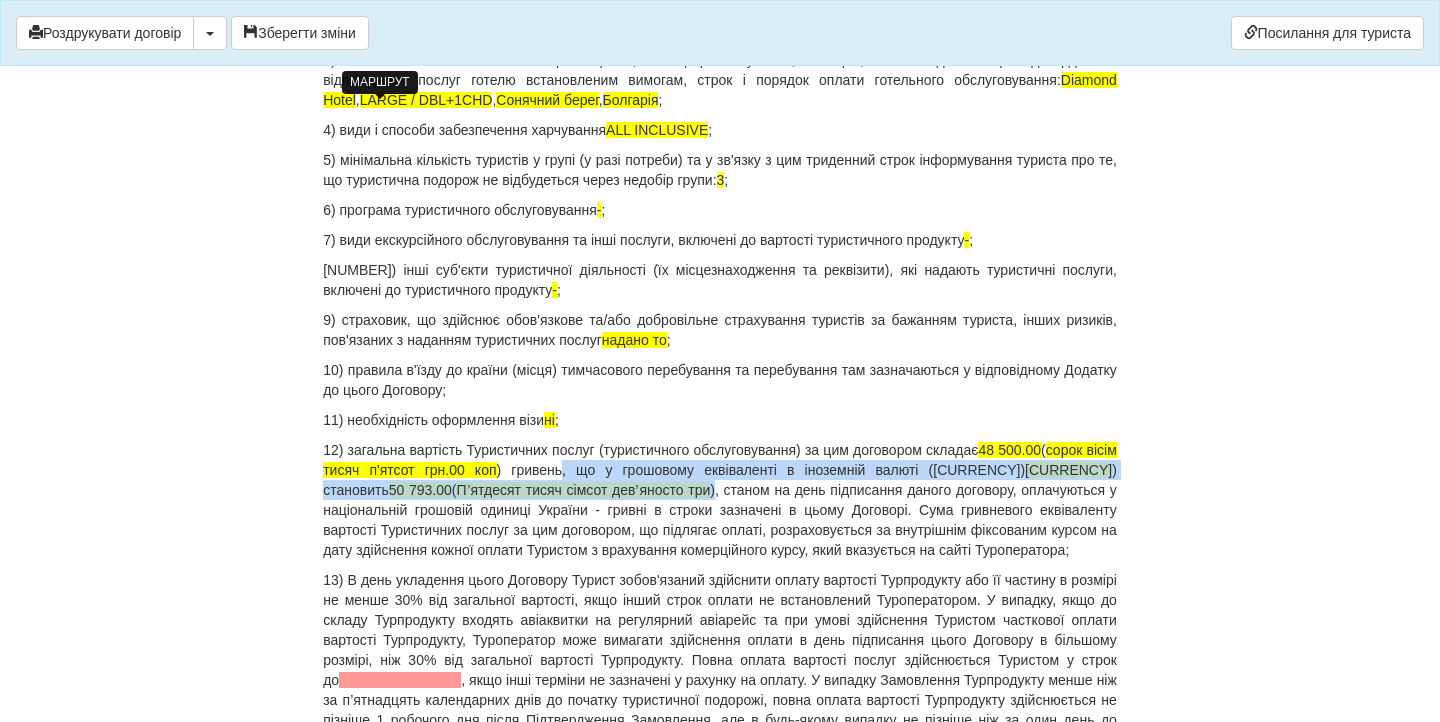 drag, startPoint x: 650, startPoint y: 508, endPoint x: 681, endPoint y: 527, distance: 36.359318 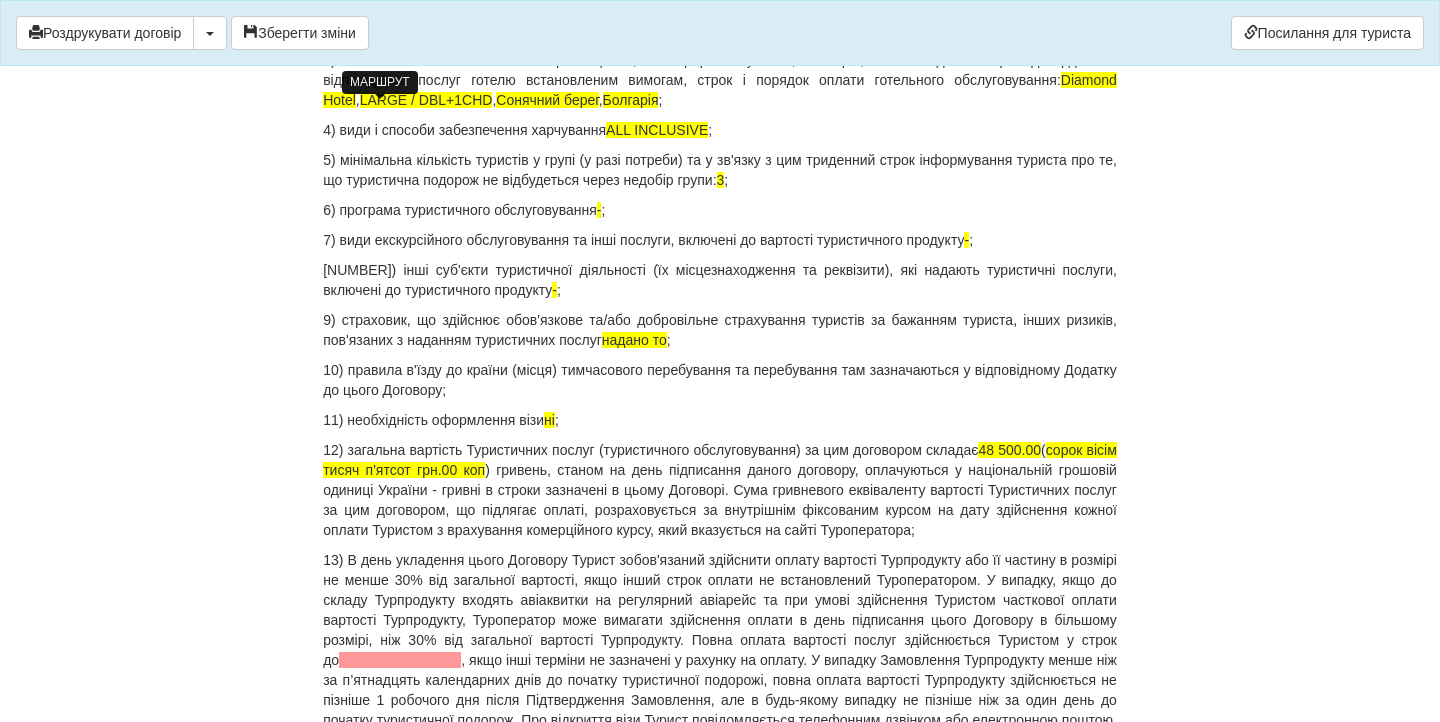 click on "12)	загальна вартість Туристичних послуг (туристичного обслуговування) за цим договором складає  48 500.00  ( сорок вісім тисяч п'ятсот грн.00 коп ) гривень , станом на день підписання даного договору, оплачуються у національній грошовій одиниці України - гривні в строки зазначені в цьому Договорі. Сума гривневого еквіваленту вартості Туристичних послуг за цим договором, що підлягає оплаті, розраховується за внутрішнім фіксованим курсом на дату здійснення кожної оплати Туристом з врахування комерційного курсу, який вказується на сайті Туроператора;" at bounding box center [720, 490] 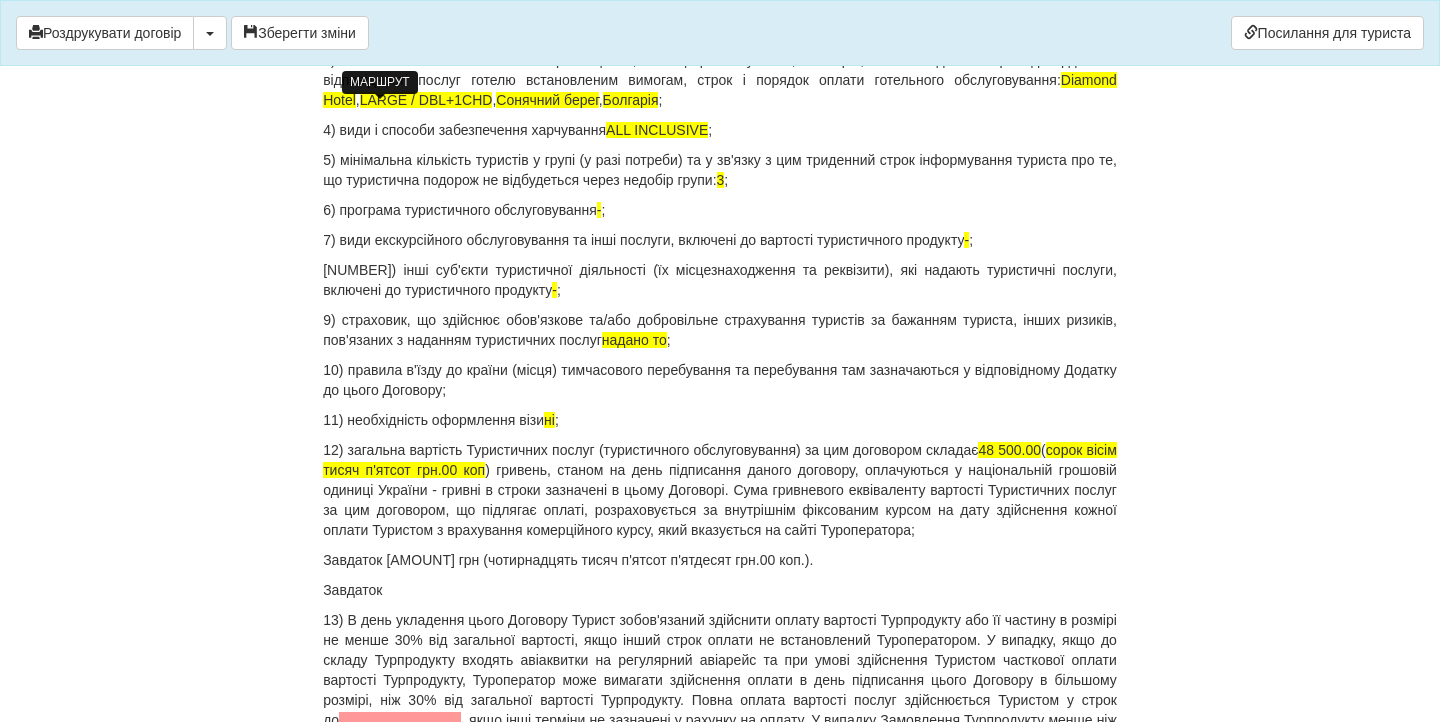 click on "12)	загальна вартість Туристичних послуг (туристичного обслуговування) за цим договором складає  48 500.00  ( сорок вісім тисяч п'ятсот грн.00 коп ) гривень , станом на день підписання даного договору, оплачуються у національній грошовій одиниці України - гривні в строки зазначені в цьому Договорі. Сума гривневого еквіваленту вартості Туристичних послуг за цим договором, що підлягає оплаті, розраховується за внутрішнім фіксованим курсом на дату здійснення кожної оплати Туристом з врахування комерційного курсу, який вказується на сайті Туроператора;" at bounding box center [720, 490] 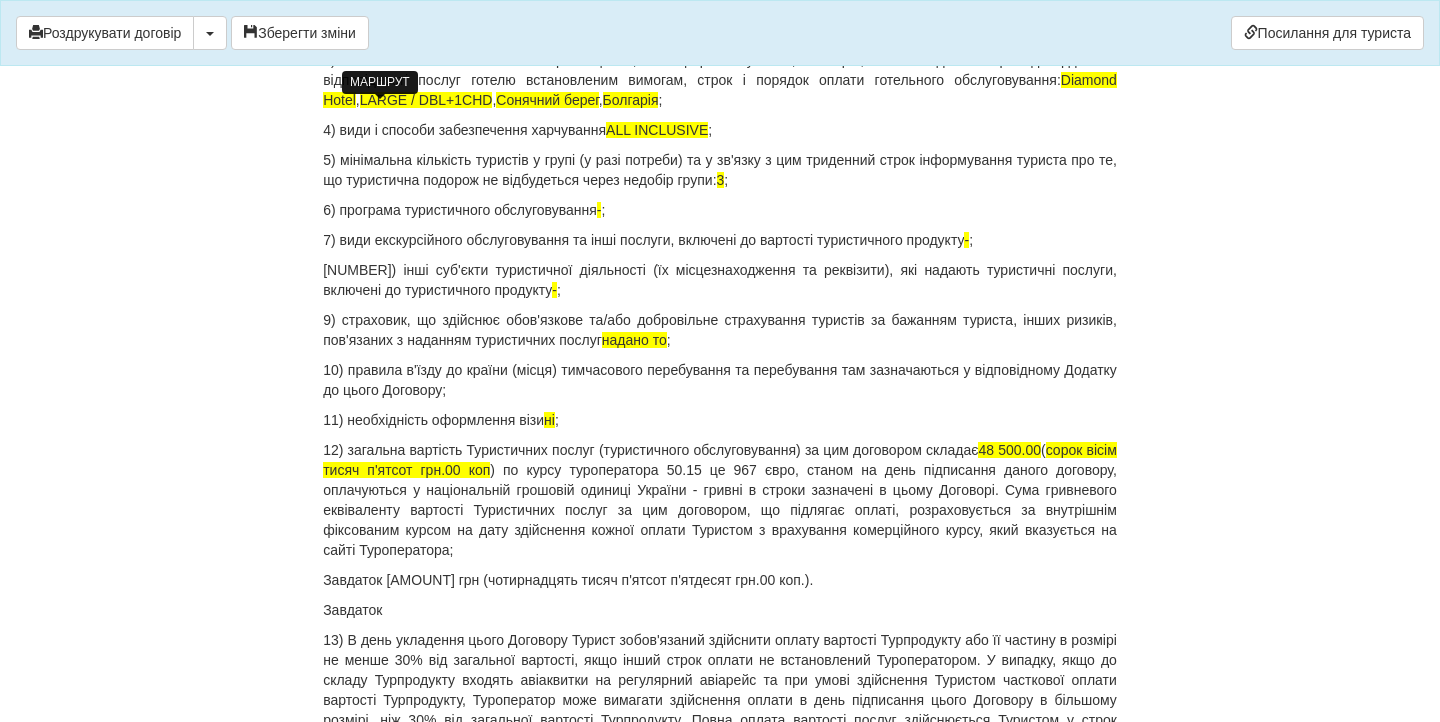 click on "Завдаток 14 550 грн (чотирнадцять тисяч п'ятсот п'ятдесят грн.00 коп.)." at bounding box center [720, 580] 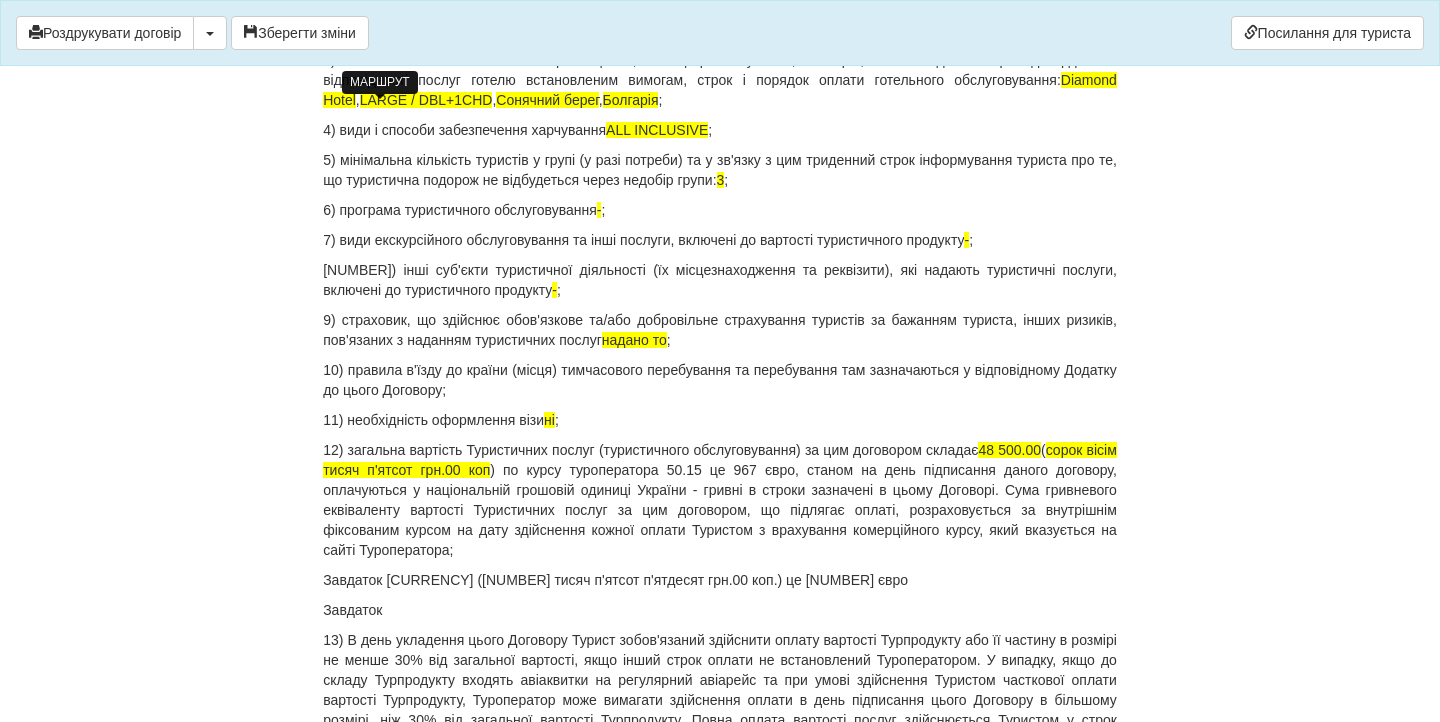 click on "Завдаток 14 550 грн (чотирнадцять тисяч п'ятсот п'ятдесят грн.00 коп.) це 290 євро" at bounding box center (720, 580) 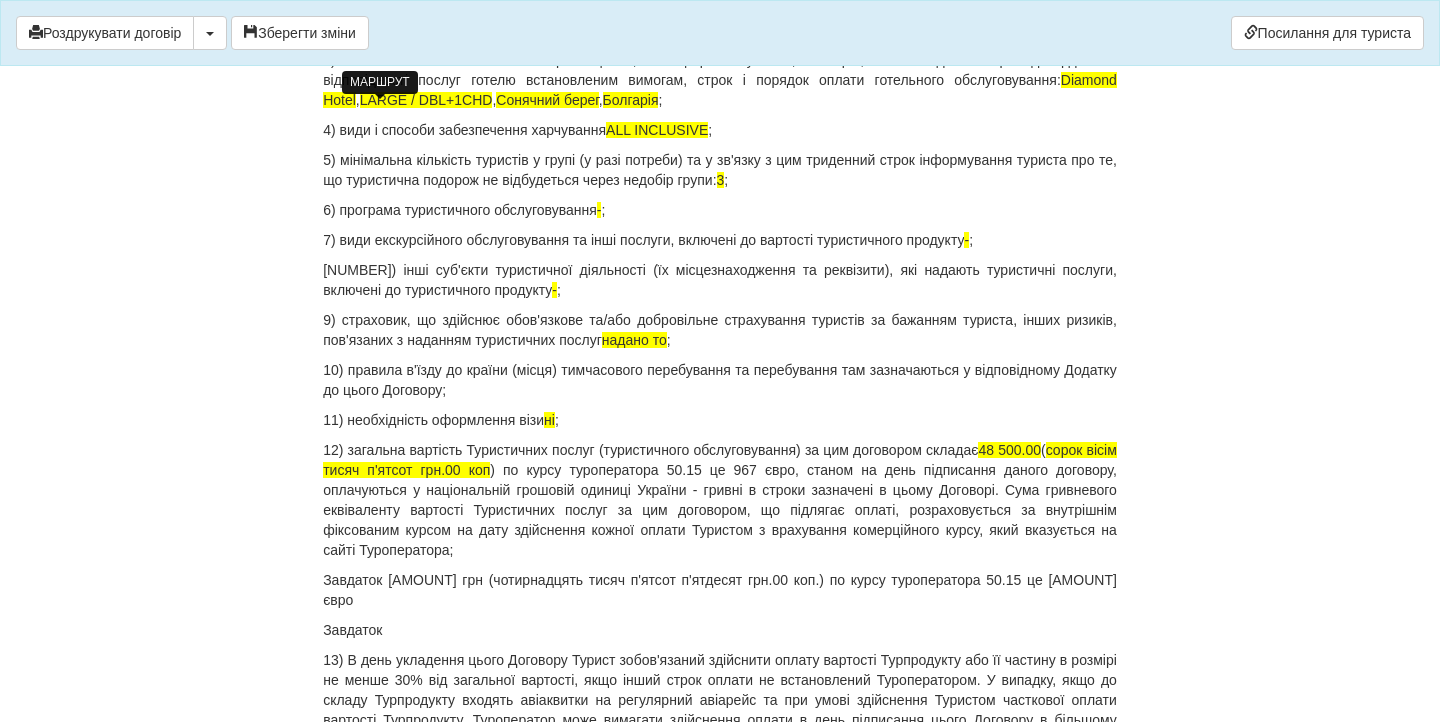 click on "Завдаток 14 550 грн (чотирнадцять тисяч п'ятсот п'ятдесят грн.00 коп.) по курсу туроператора 50.15 це 290 євро" at bounding box center [720, 590] 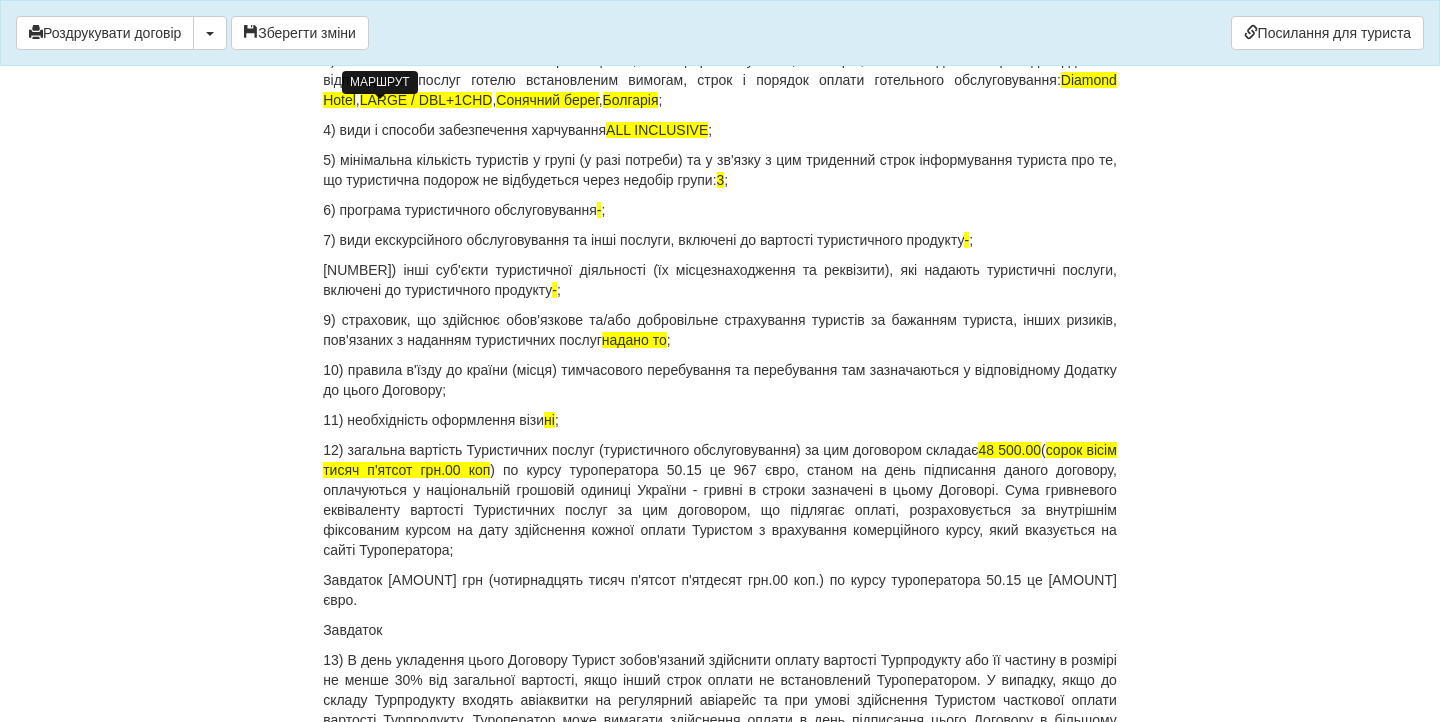click on "Завдаток" at bounding box center [720, 630] 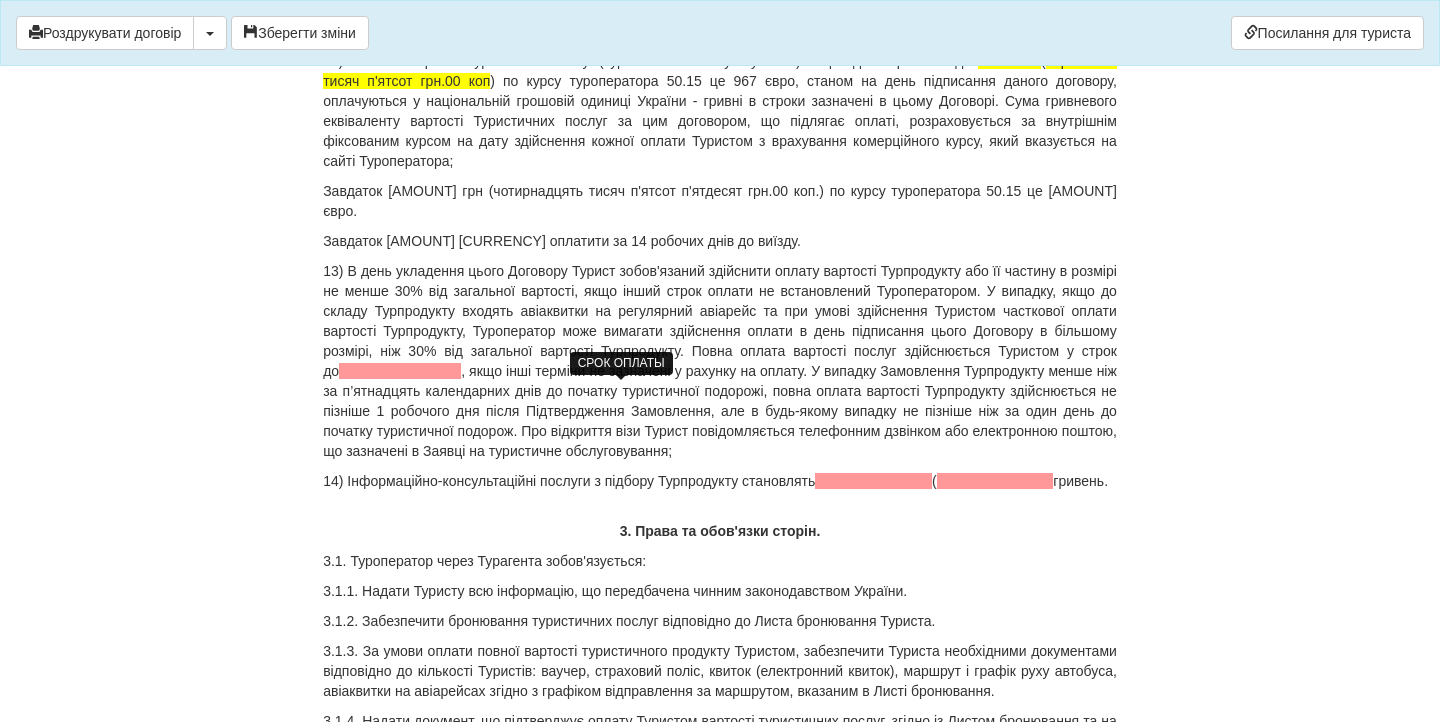 scroll, scrollTop: 2732, scrollLeft: 0, axis: vertical 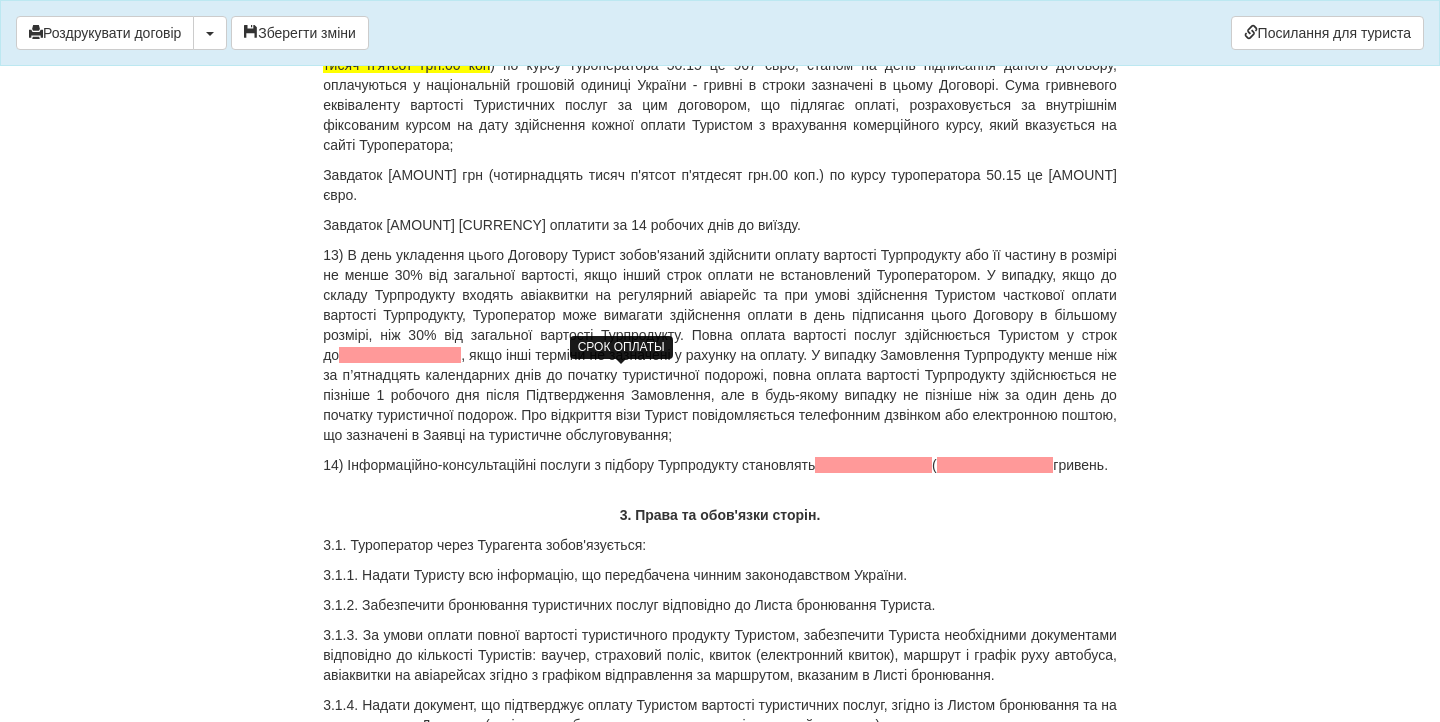click at bounding box center (400, 355) 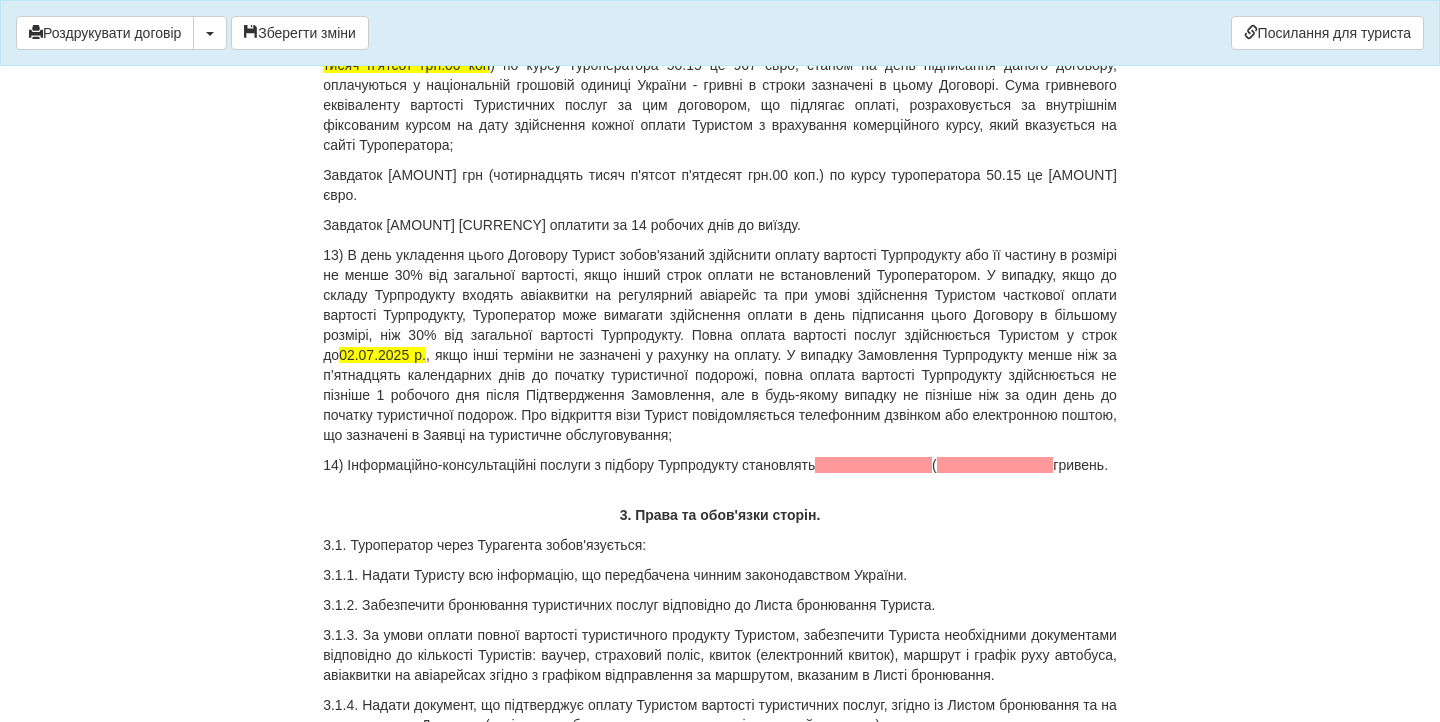 drag, startPoint x: 417, startPoint y: 528, endPoint x: 318, endPoint y: 502, distance: 102.357216 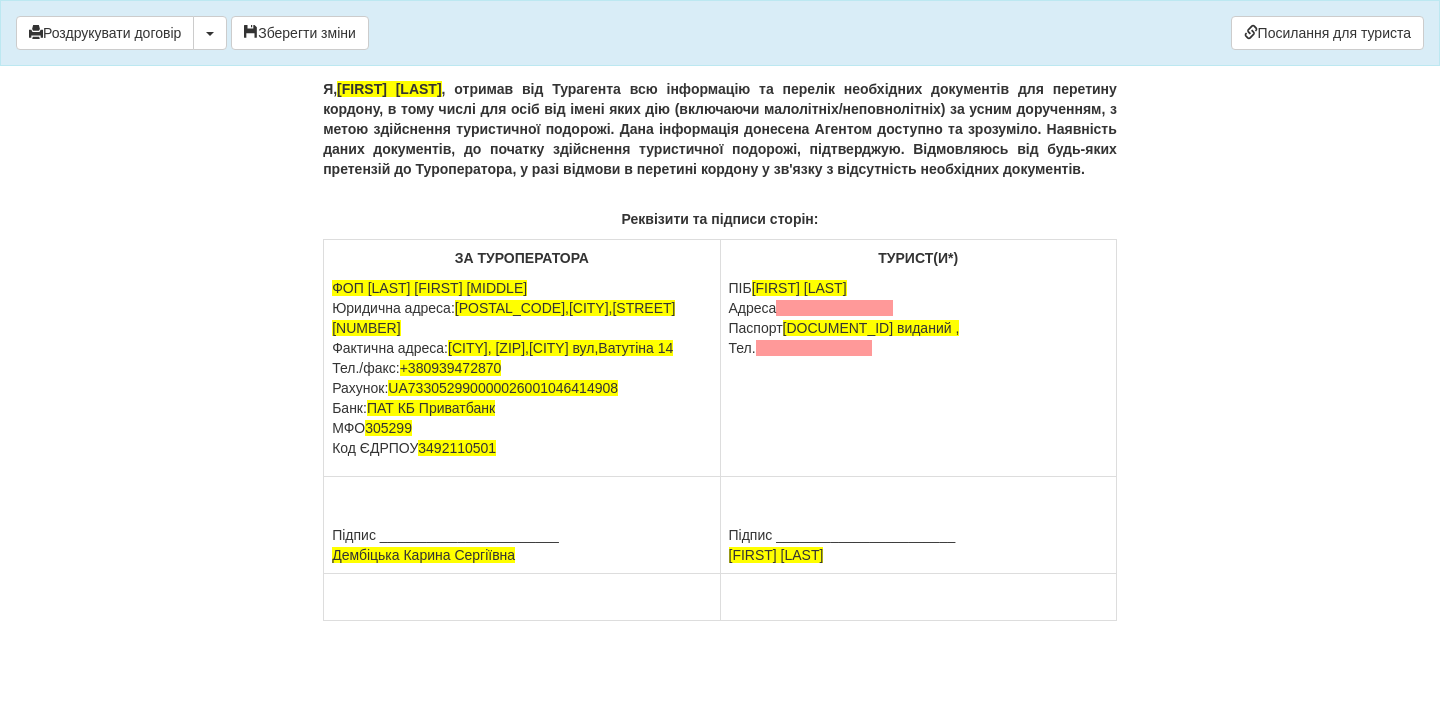 scroll, scrollTop: 12998, scrollLeft: 0, axis: vertical 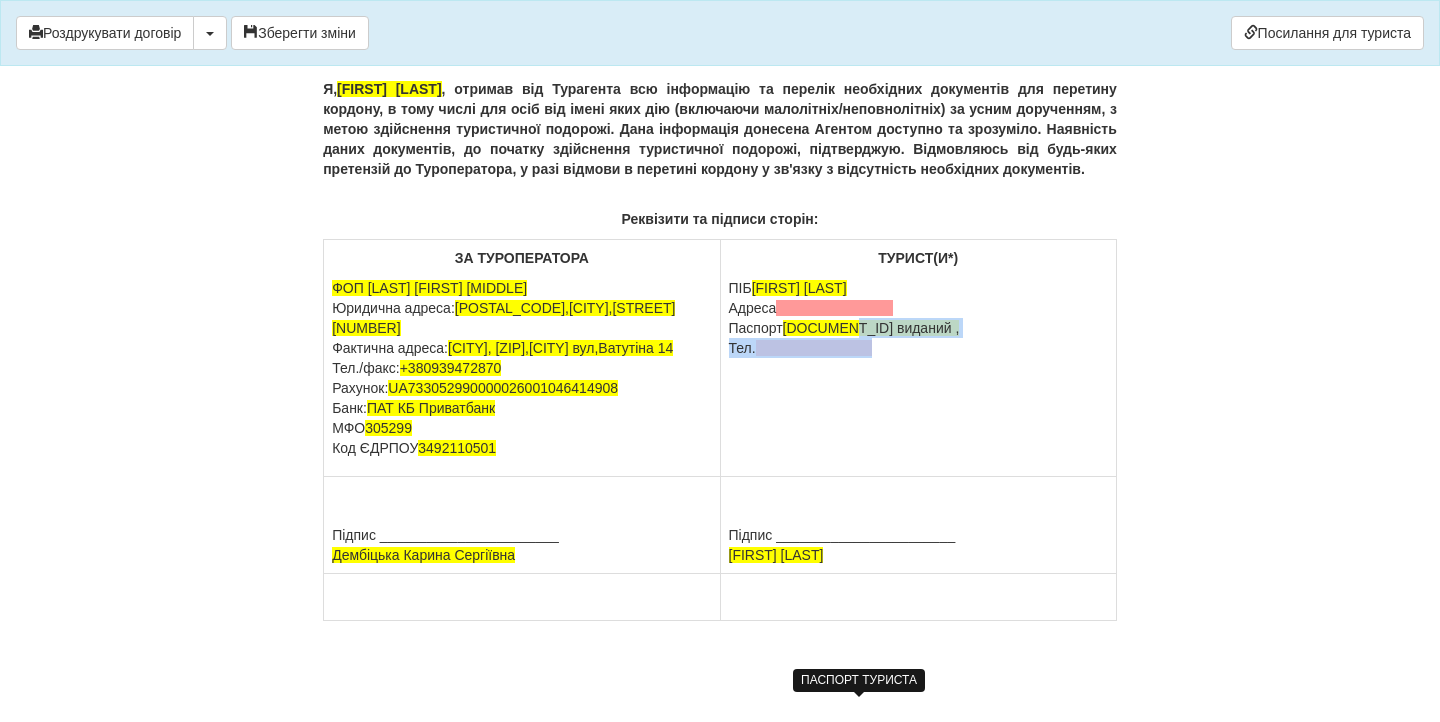 drag, startPoint x: 884, startPoint y: 397, endPoint x: 860, endPoint y: 380, distance: 29.410883 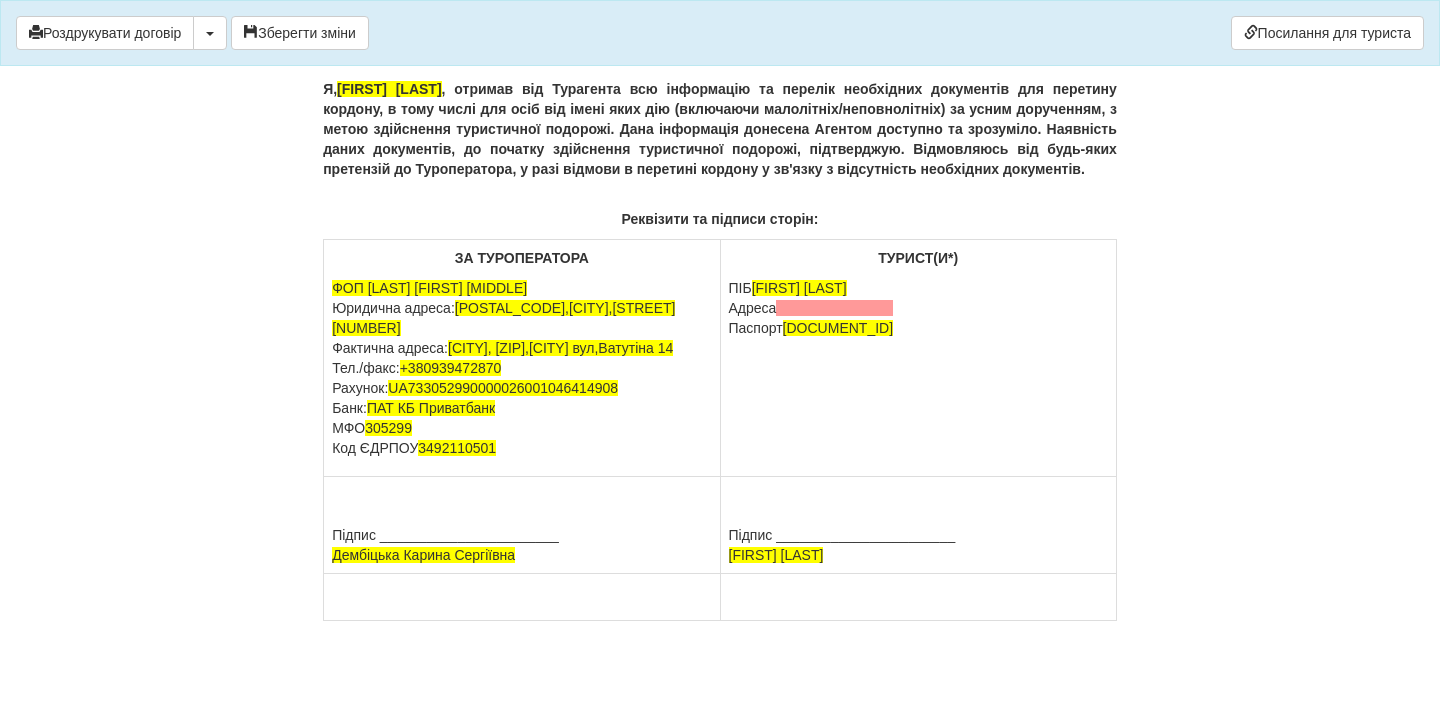 drag, startPoint x: 903, startPoint y: 349, endPoint x: 726, endPoint y: 358, distance: 177.22867 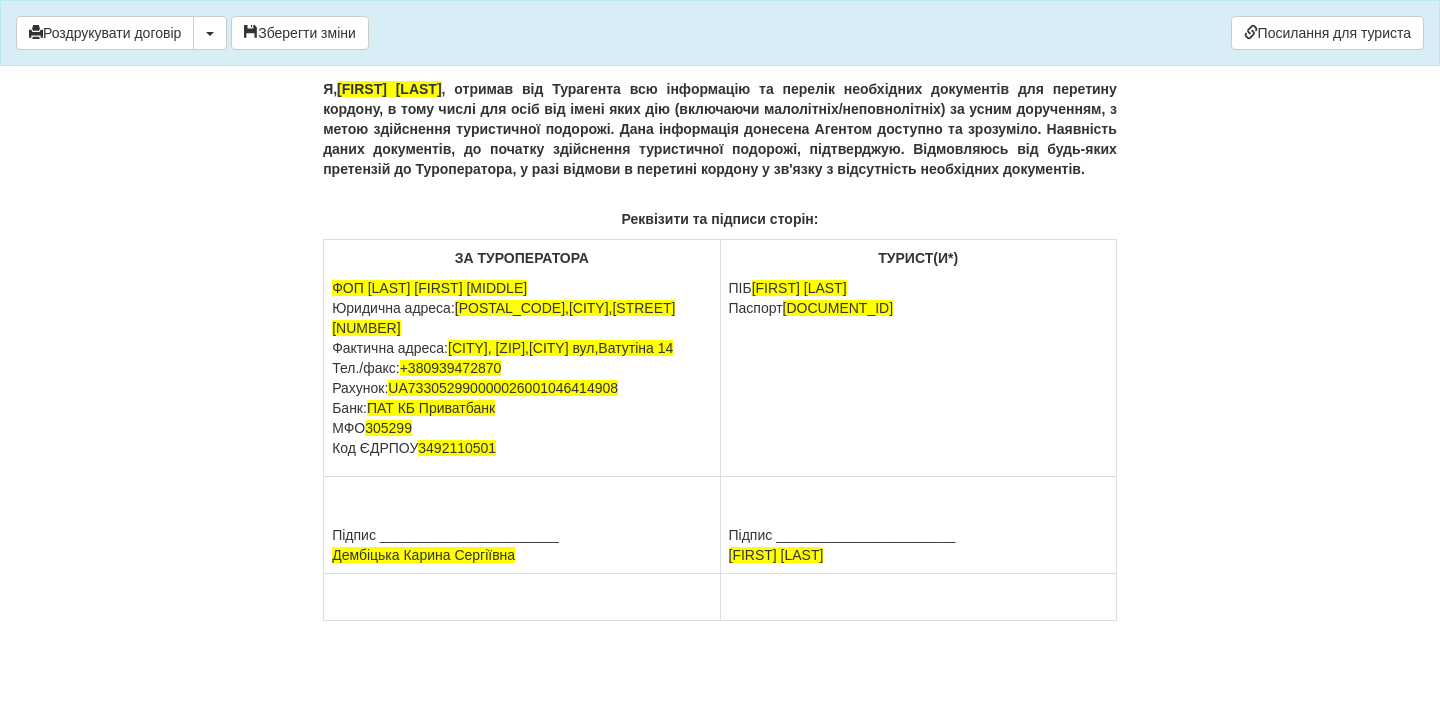 scroll, scrollTop: 13048, scrollLeft: 0, axis: vertical 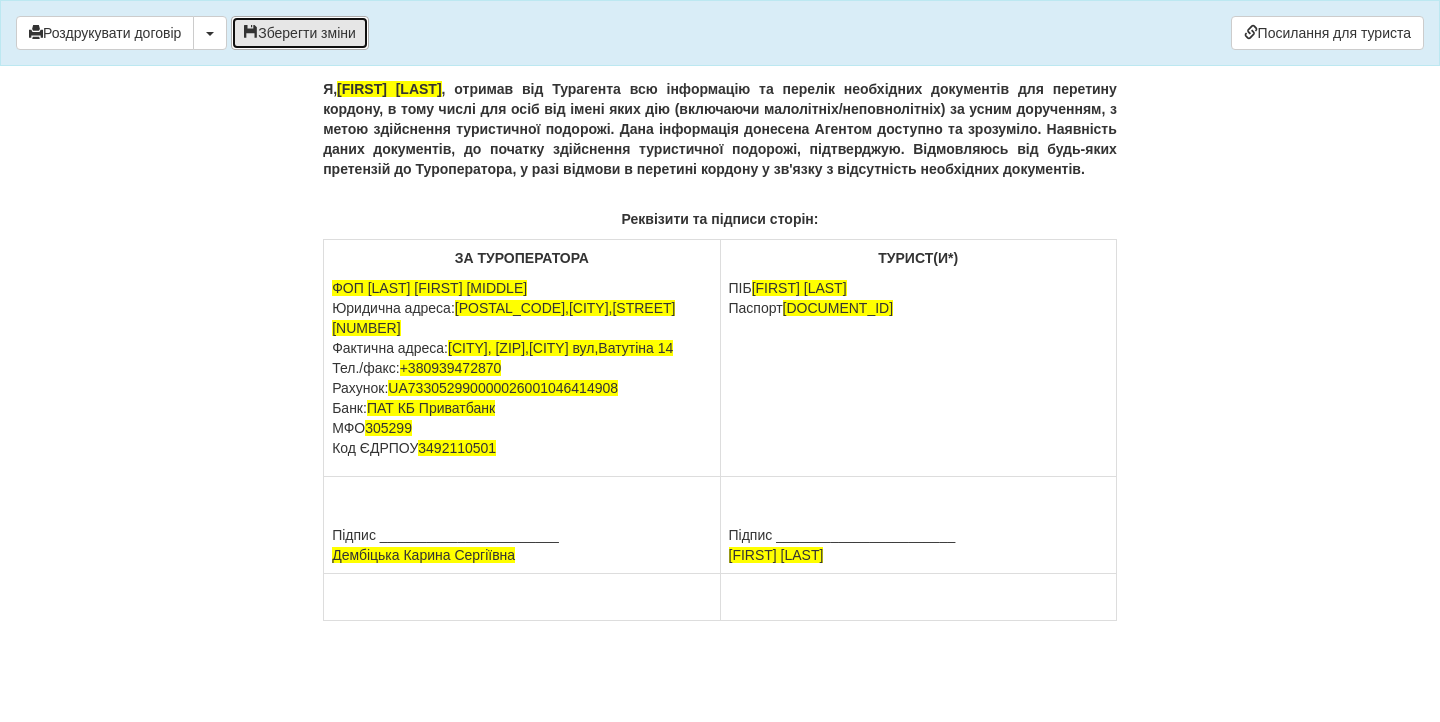 click on "Зберегти зміни" at bounding box center [300, 33] 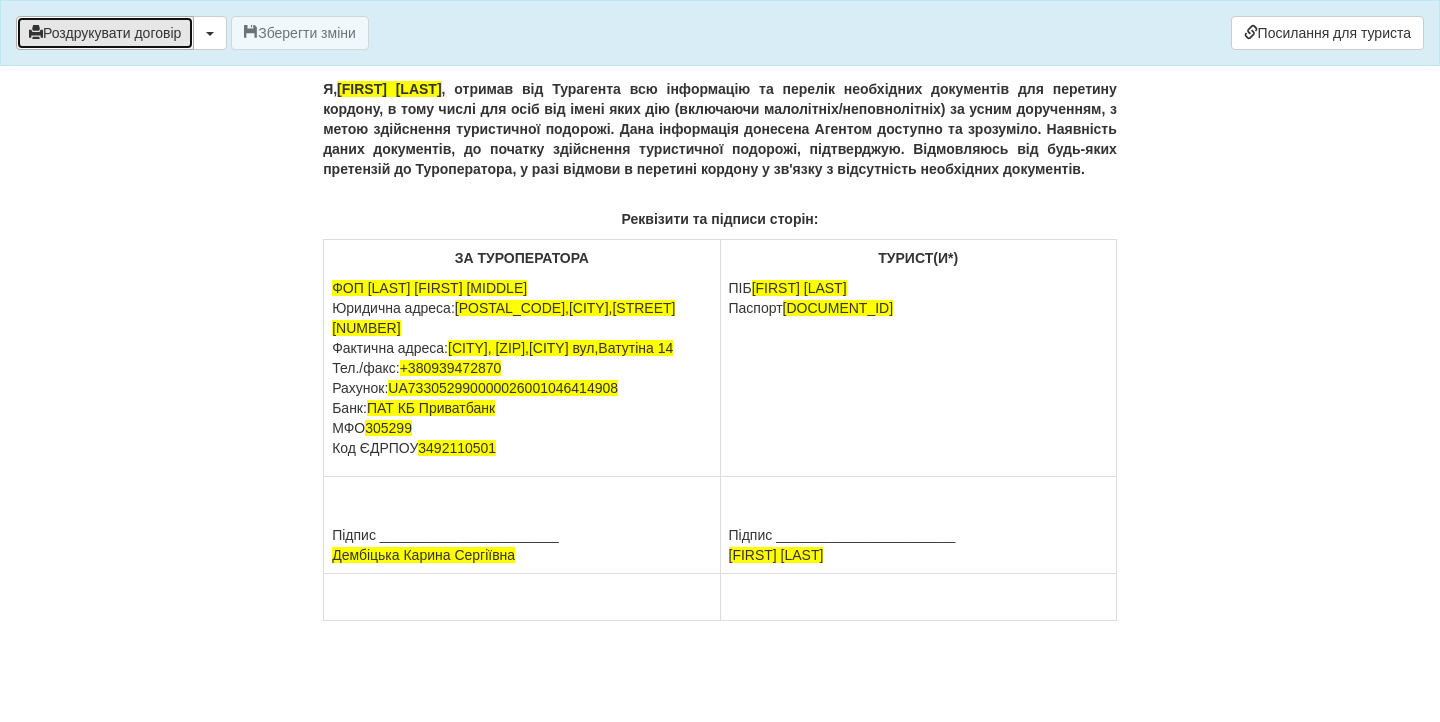 click on "Роздрукувати договір" at bounding box center (105, 33) 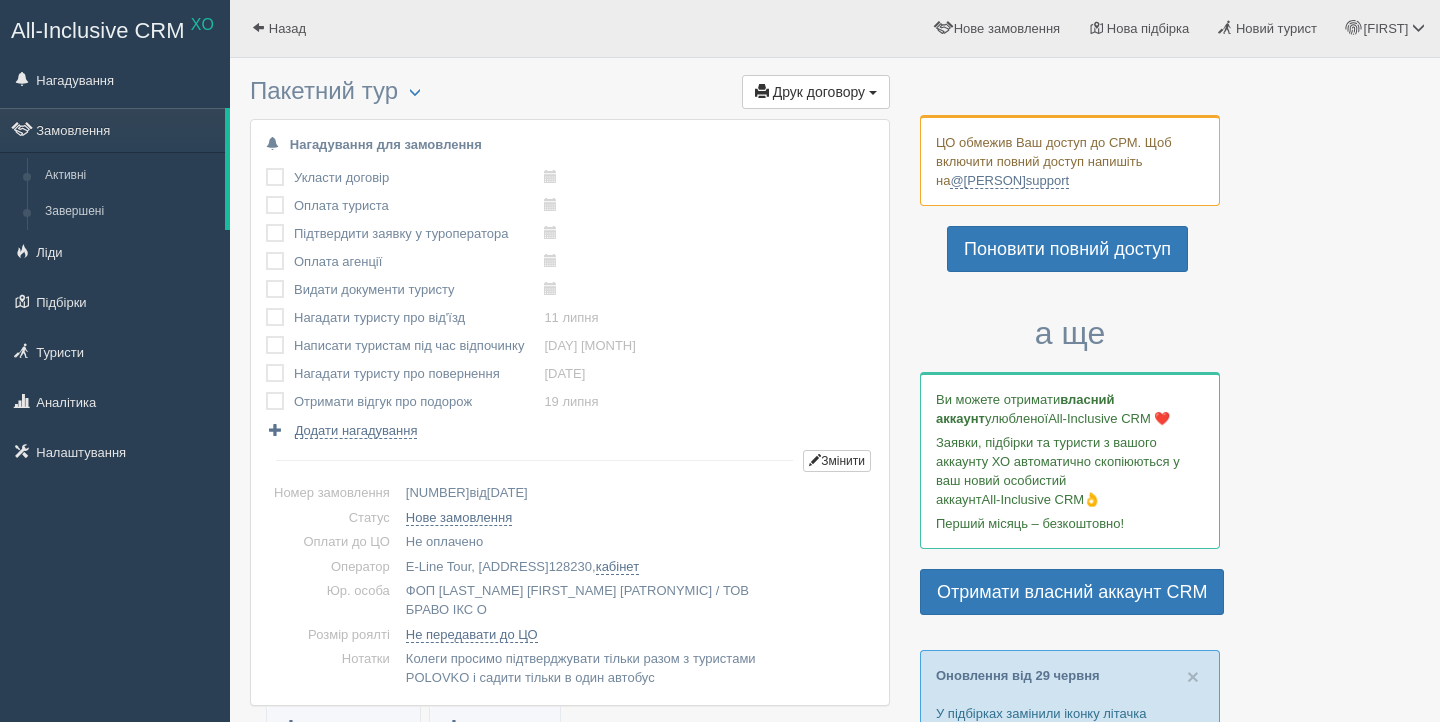 scroll, scrollTop: 0, scrollLeft: 0, axis: both 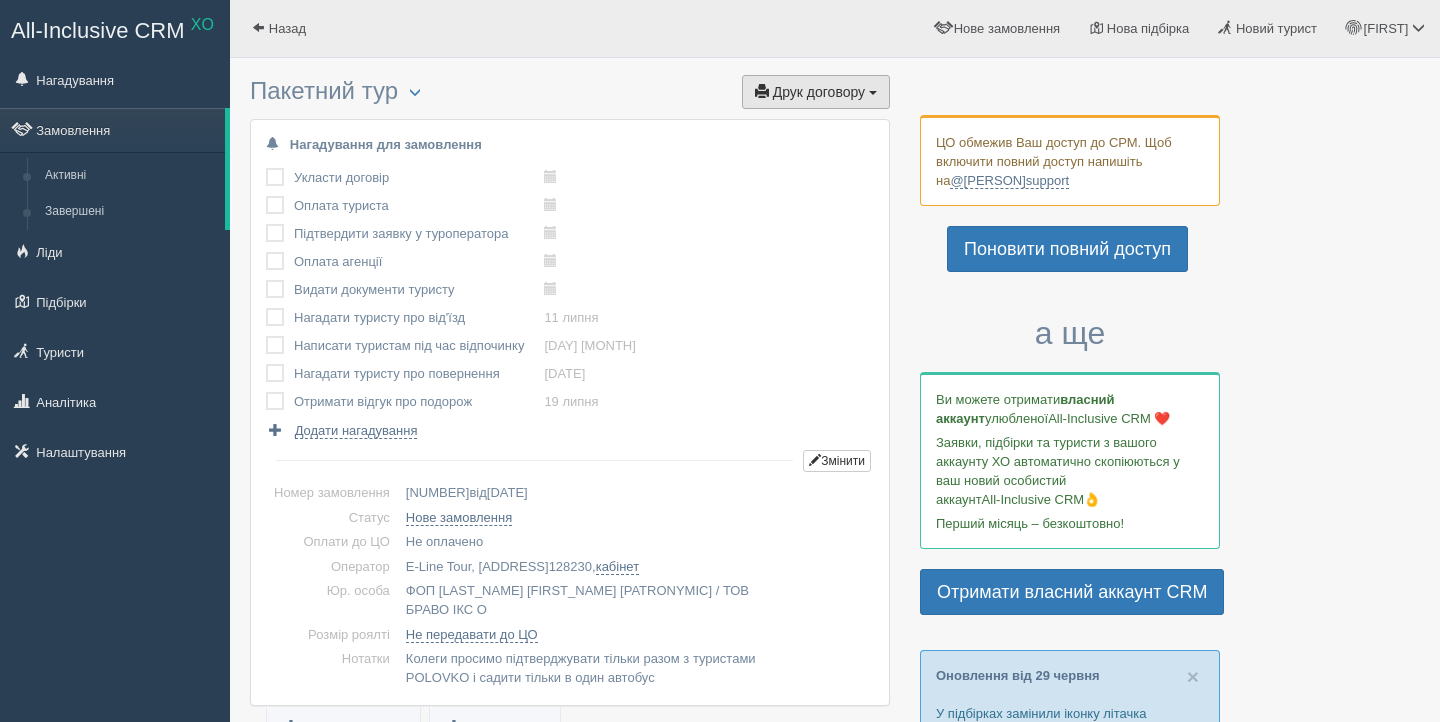 click on "Друк договору" at bounding box center [819, 92] 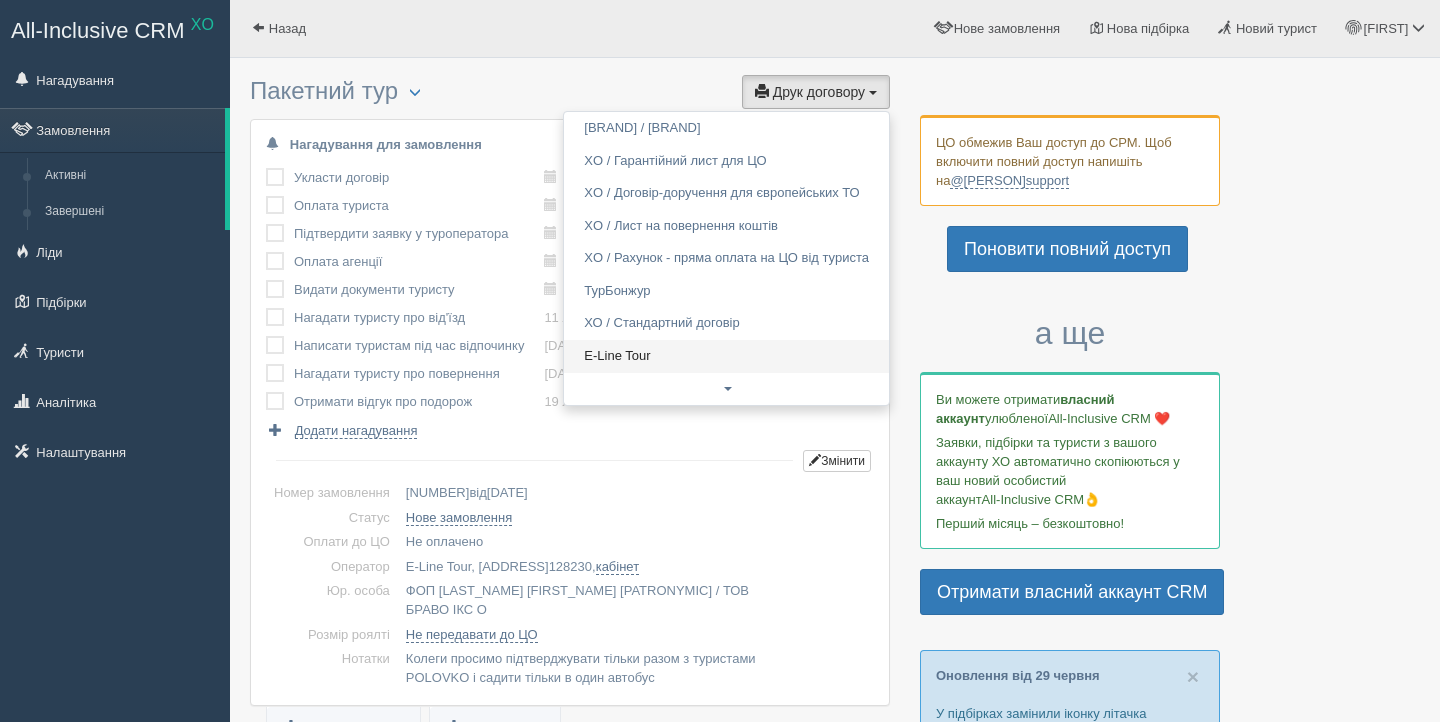 click on "E-Line Tour" at bounding box center [726, 356] 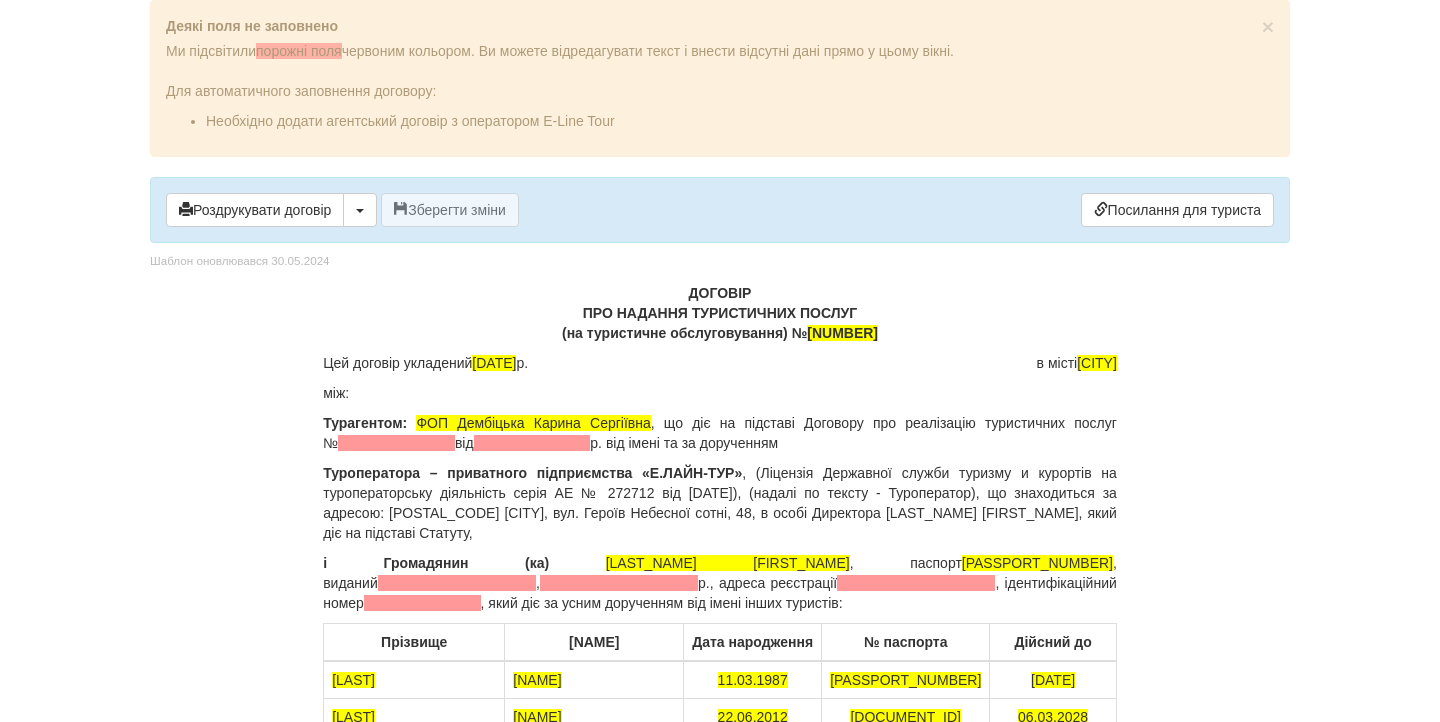 scroll, scrollTop: 0, scrollLeft: 0, axis: both 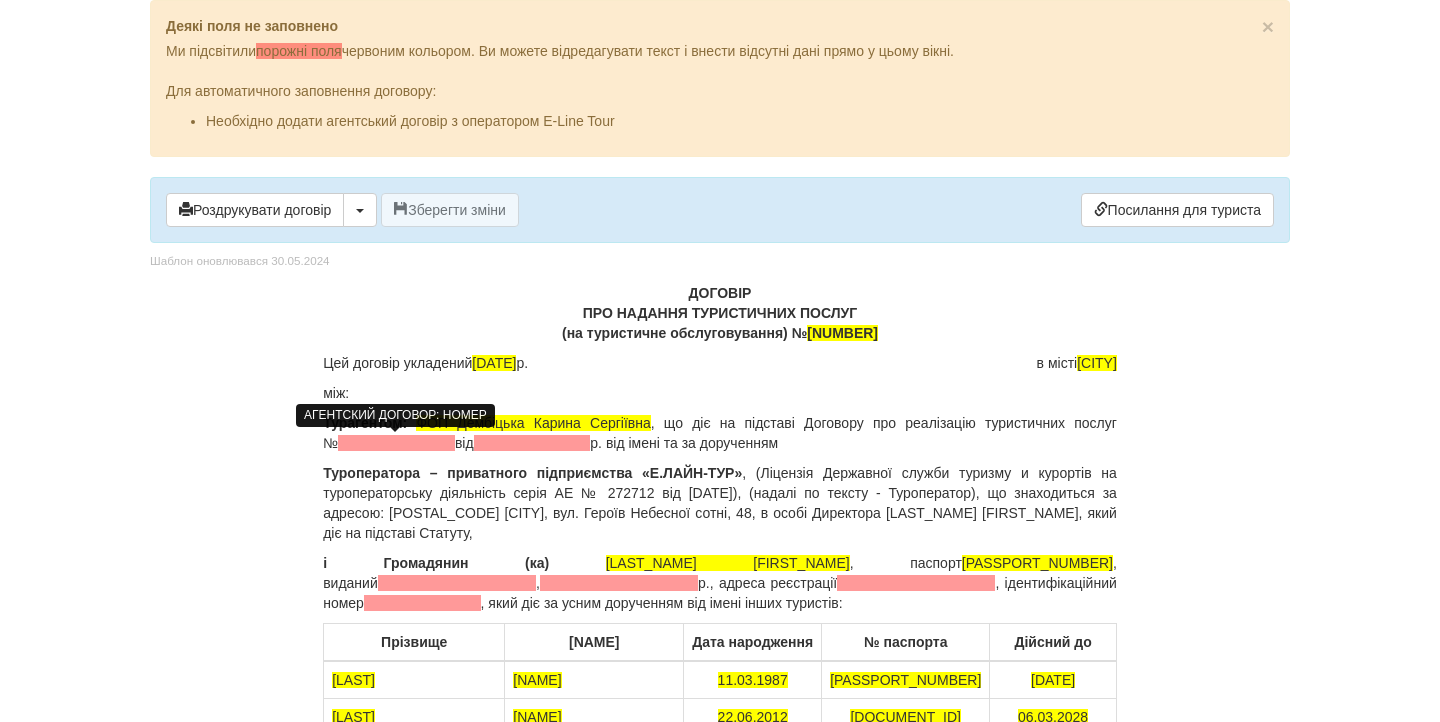 click at bounding box center [396, 443] 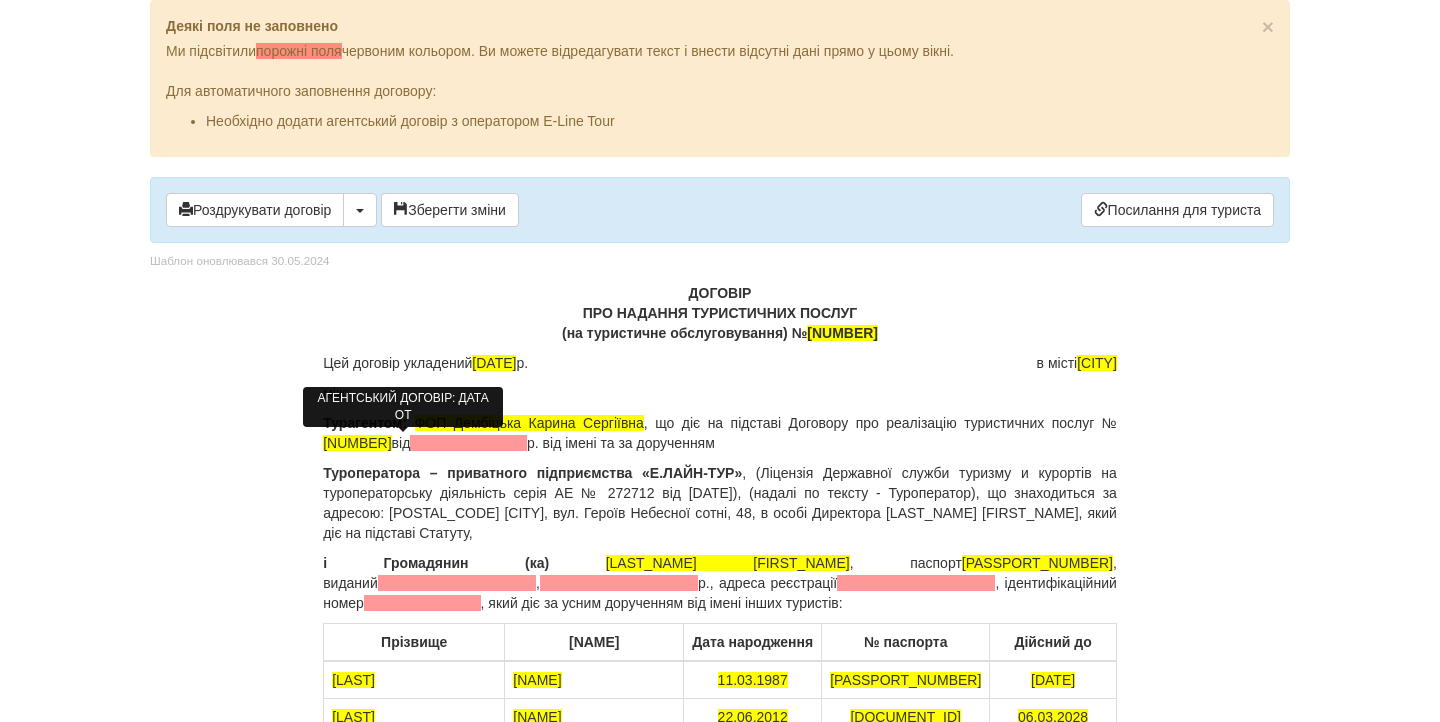 click at bounding box center [468, 443] 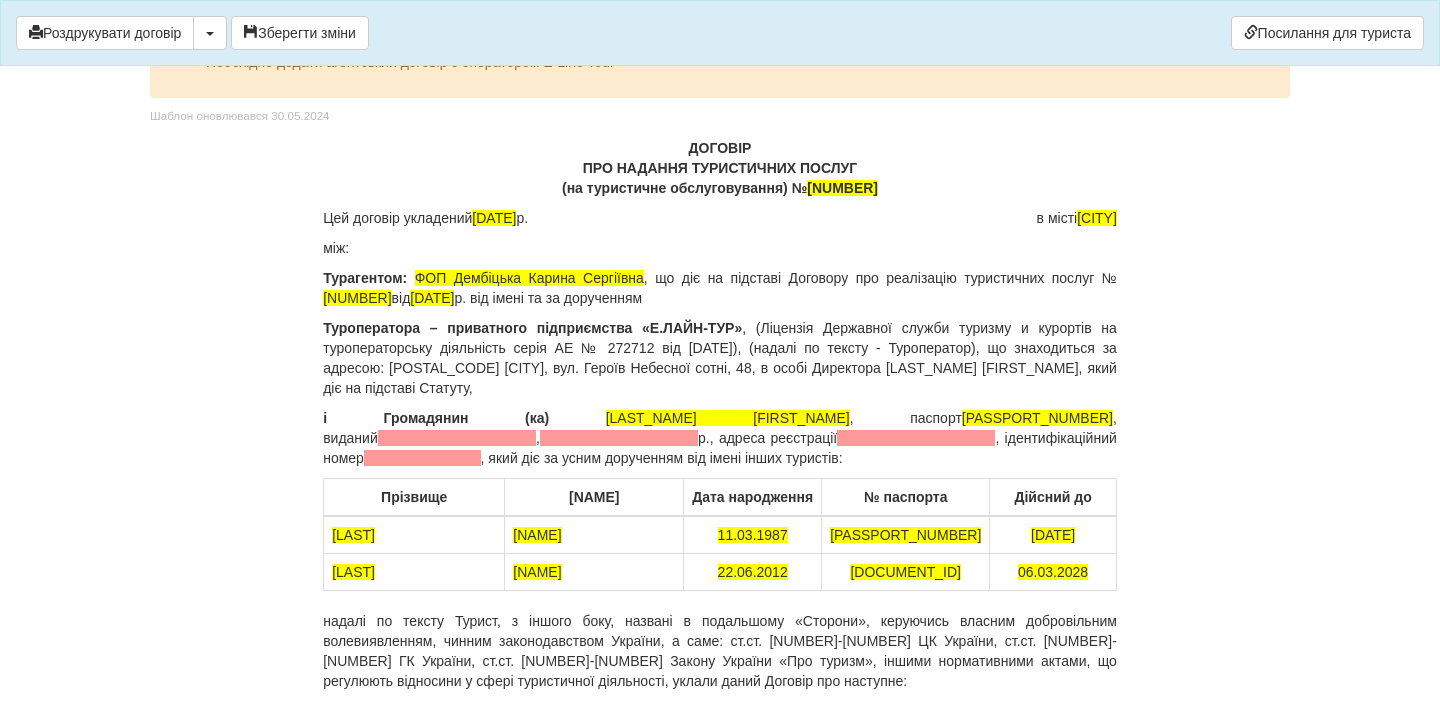 scroll, scrollTop: 60, scrollLeft: 0, axis: vertical 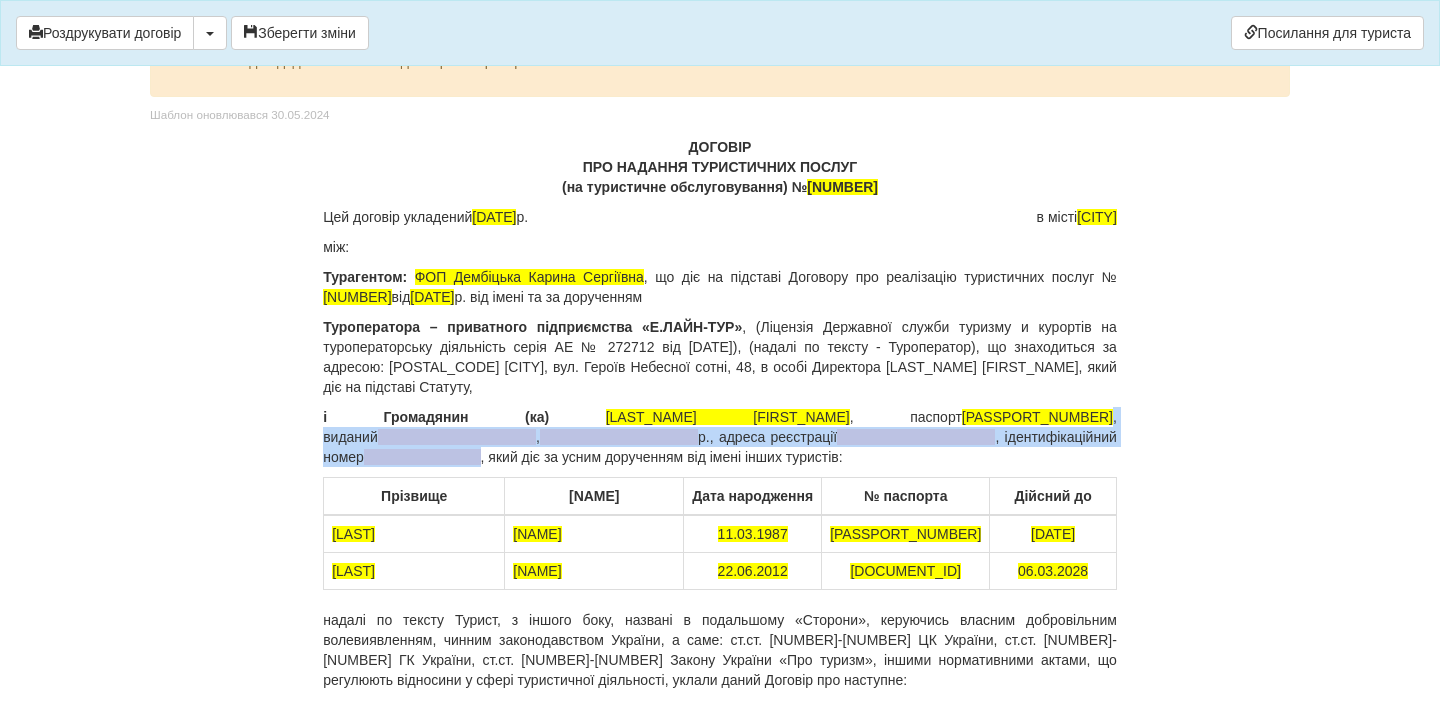 drag, startPoint x: 710, startPoint y: 419, endPoint x: 802, endPoint y: 435, distance: 93.38094 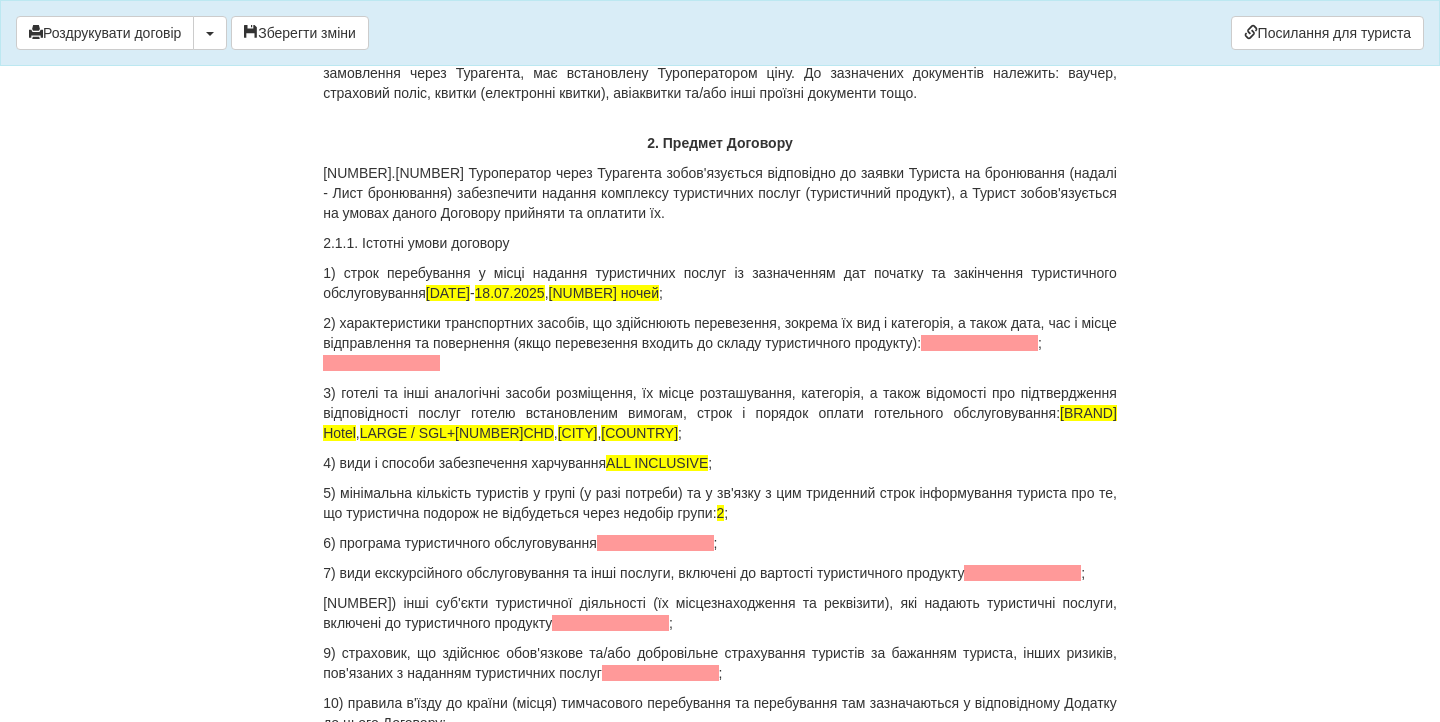 scroll, scrollTop: 2041, scrollLeft: 0, axis: vertical 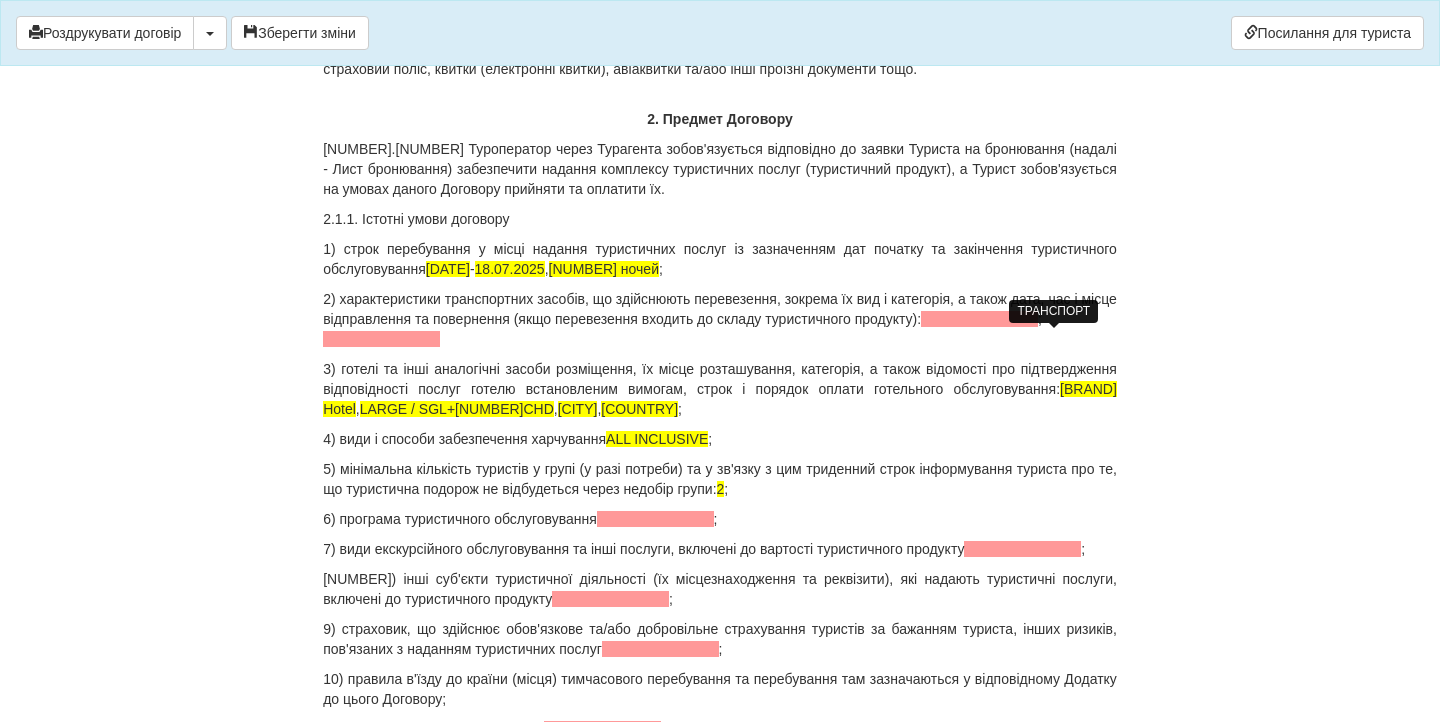 click at bounding box center [979, 319] 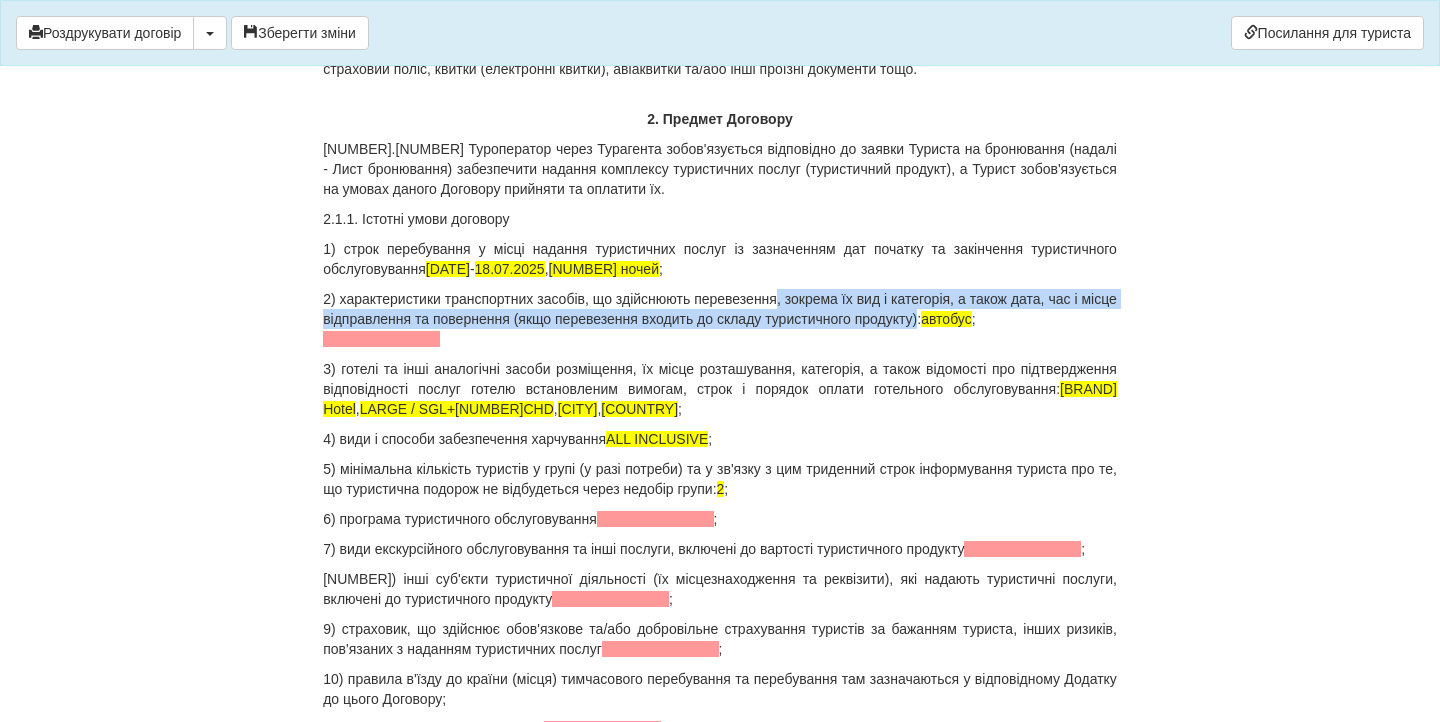 drag, startPoint x: 799, startPoint y: 322, endPoint x: 988, endPoint y: 331, distance: 189.21416 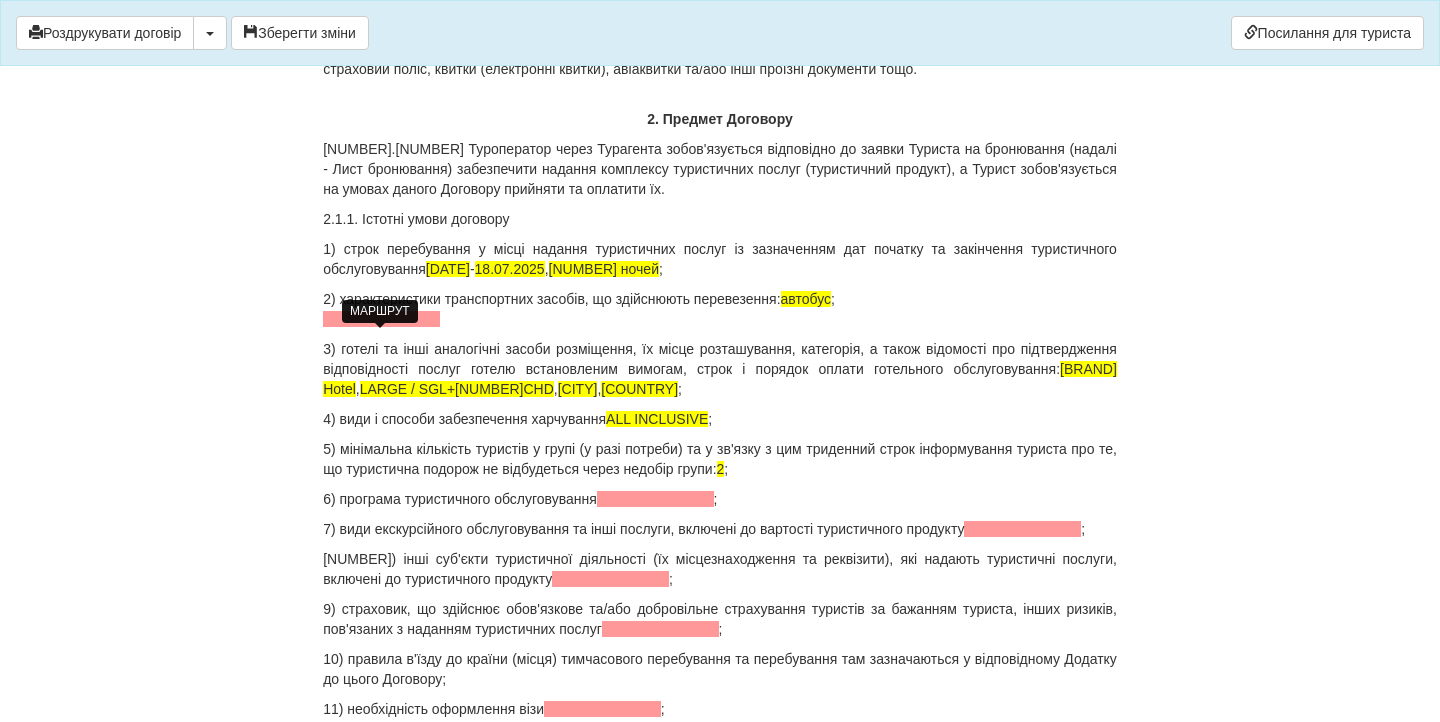 click at bounding box center (381, 319) 